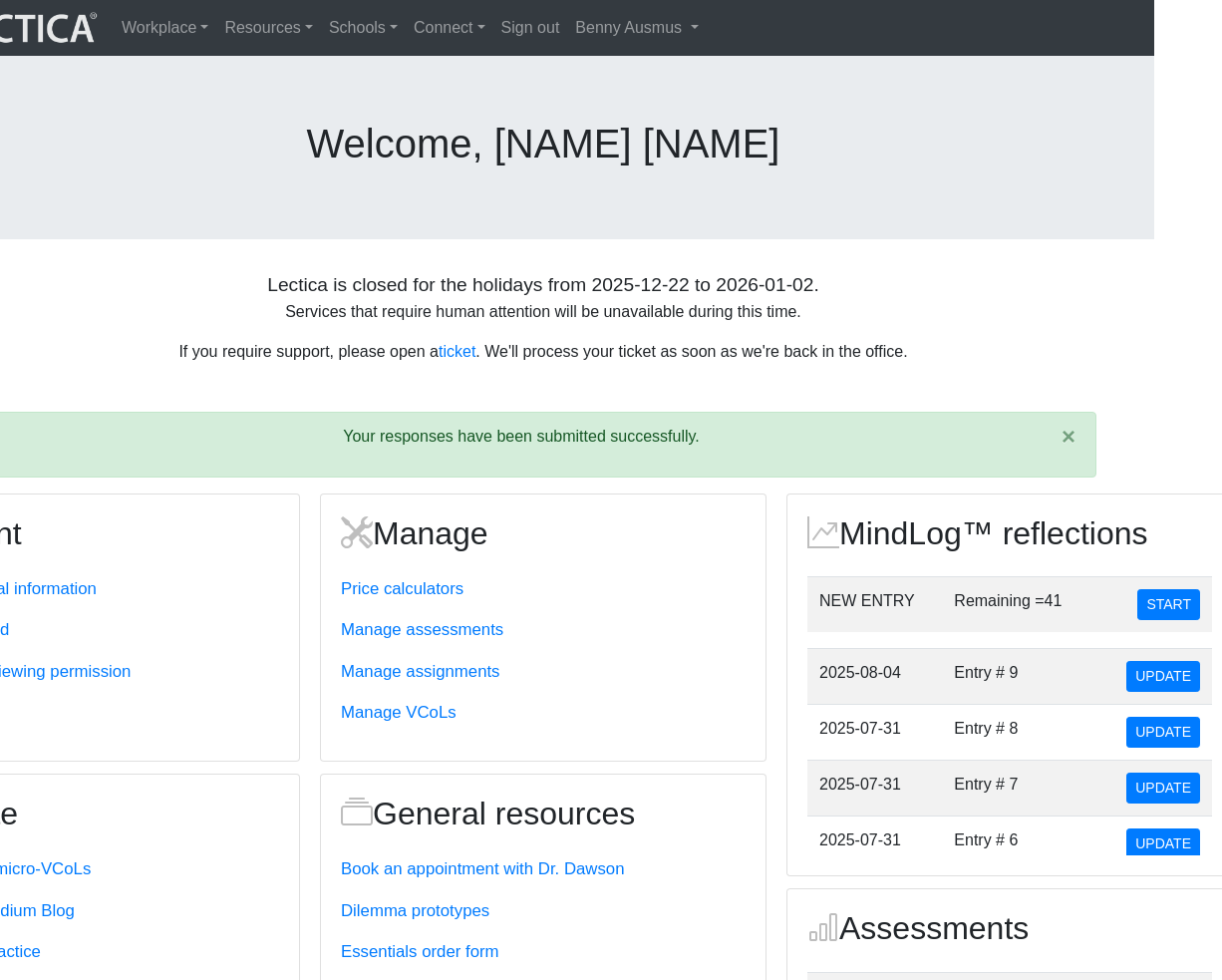scroll, scrollTop: 0, scrollLeft: 79, axis: horizontal 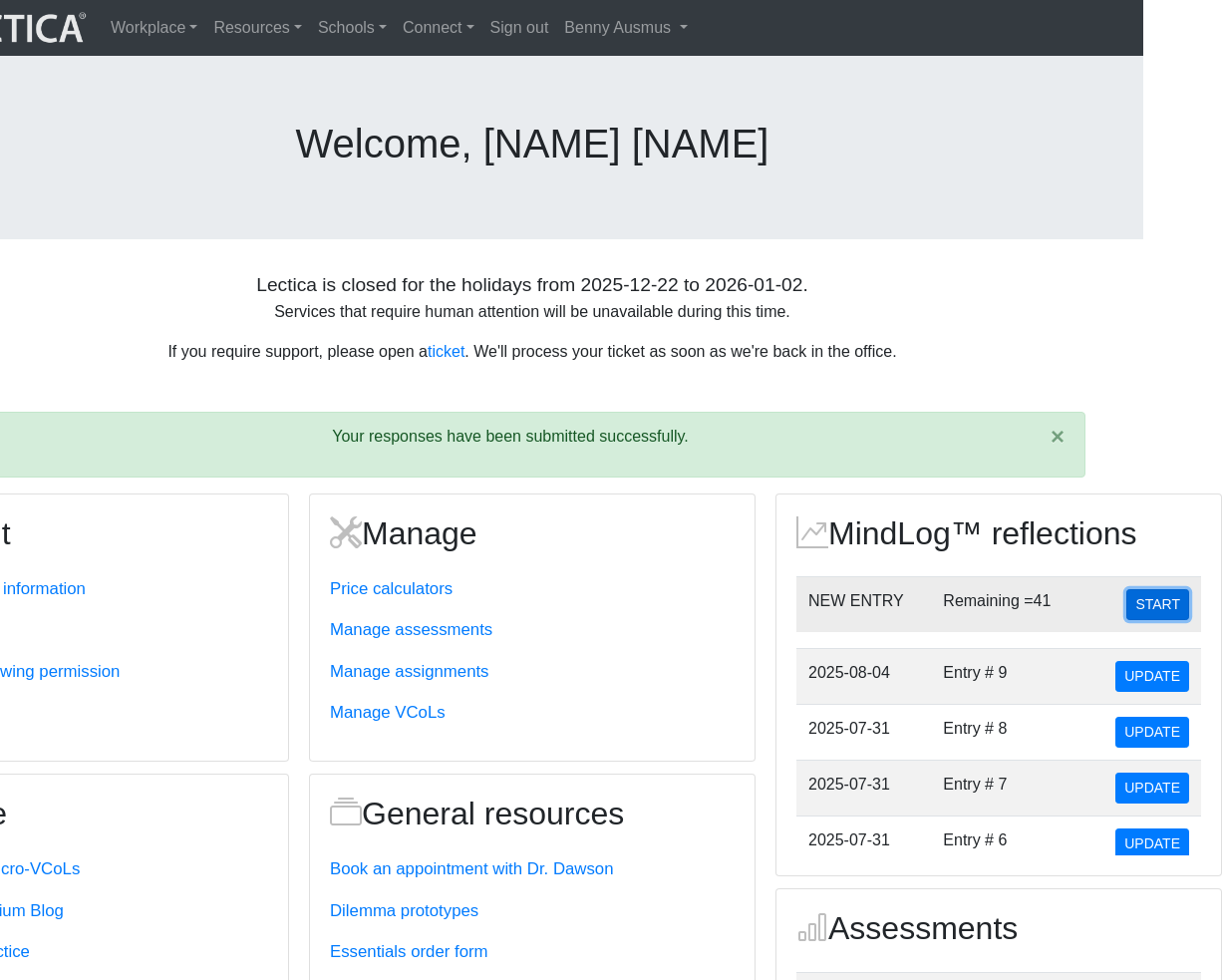 click on "START" at bounding box center (1157, 604) 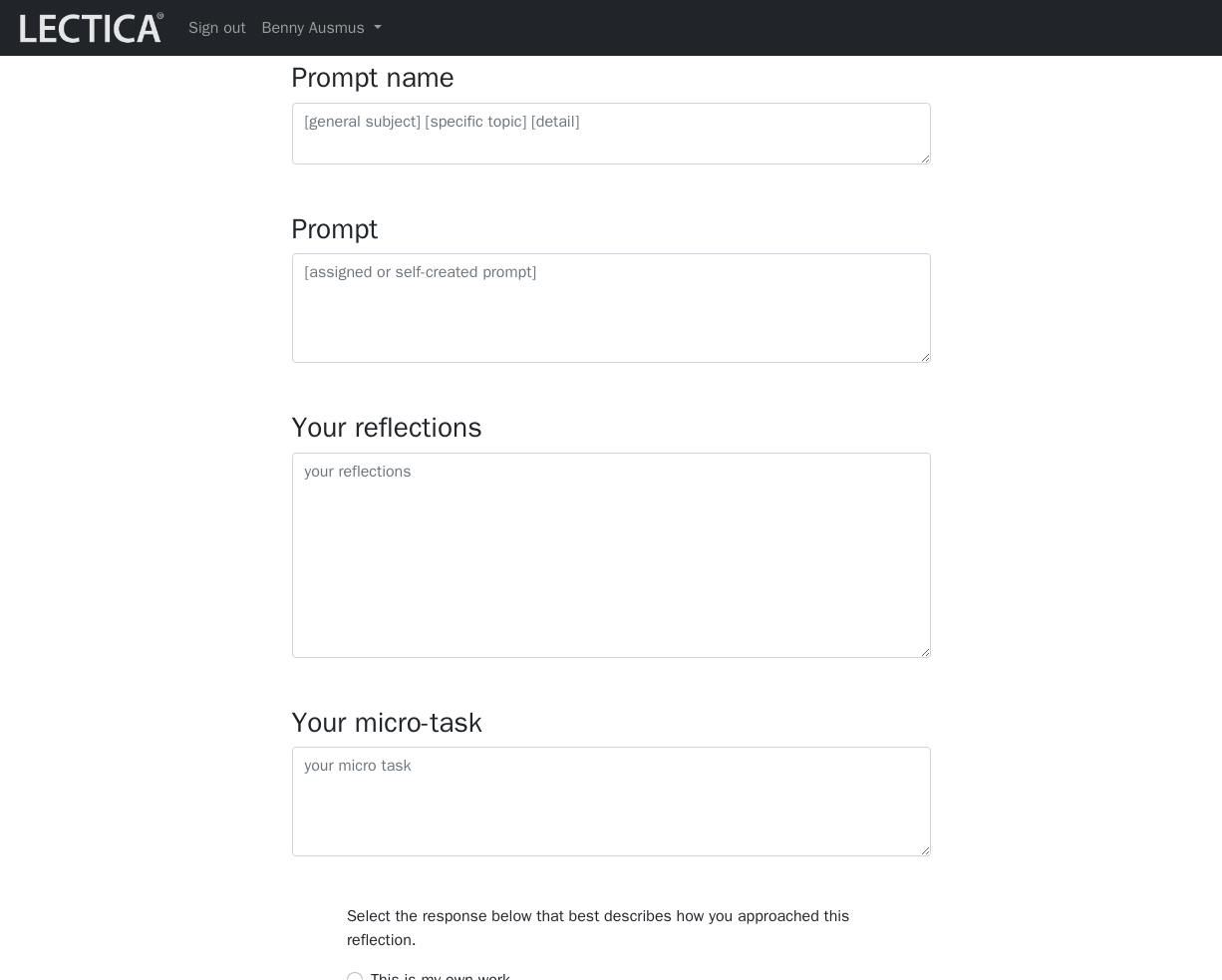 scroll, scrollTop: 235, scrollLeft: 0, axis: vertical 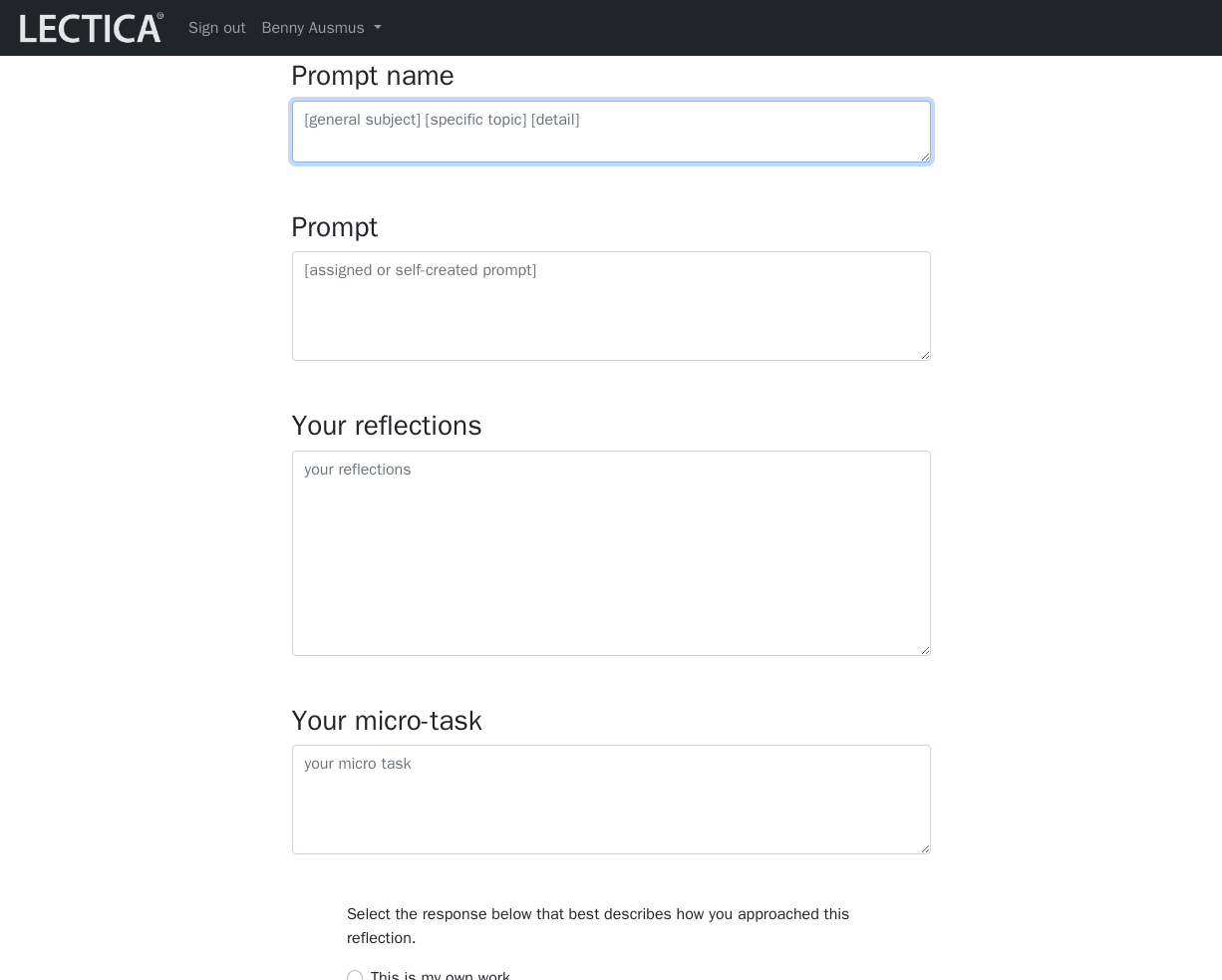click at bounding box center [611, 132] 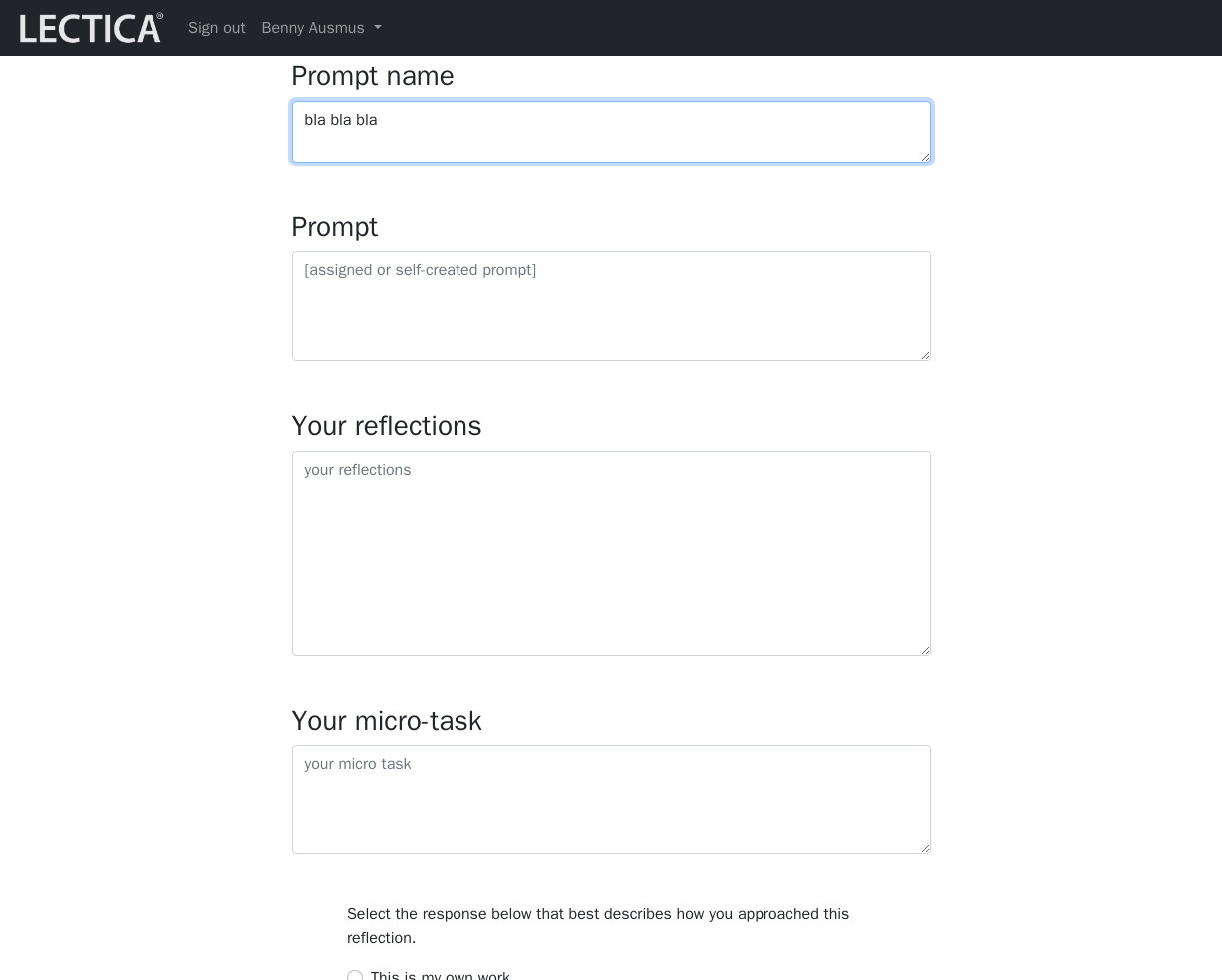 type on "bla bla bla" 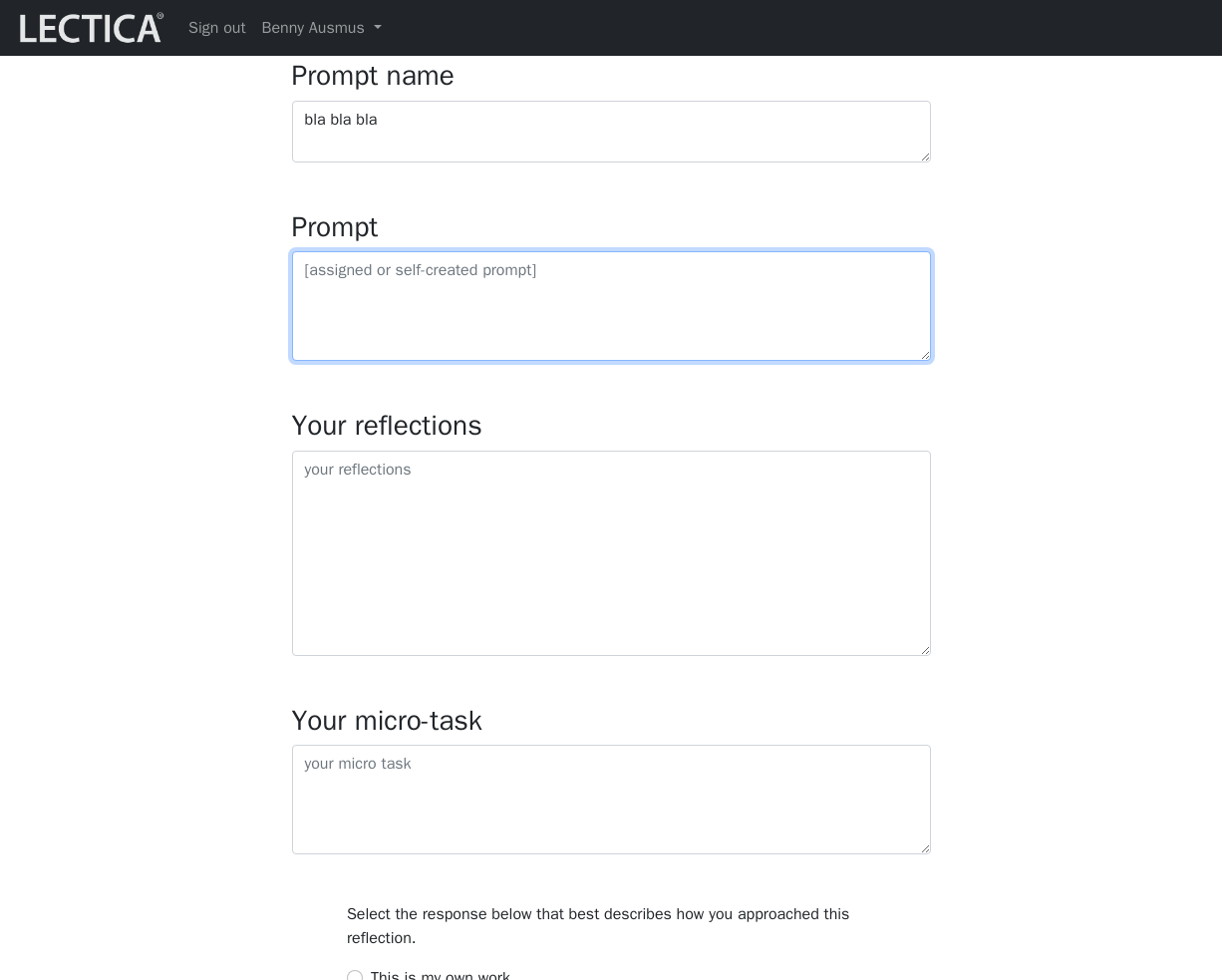 click at bounding box center (611, 306) 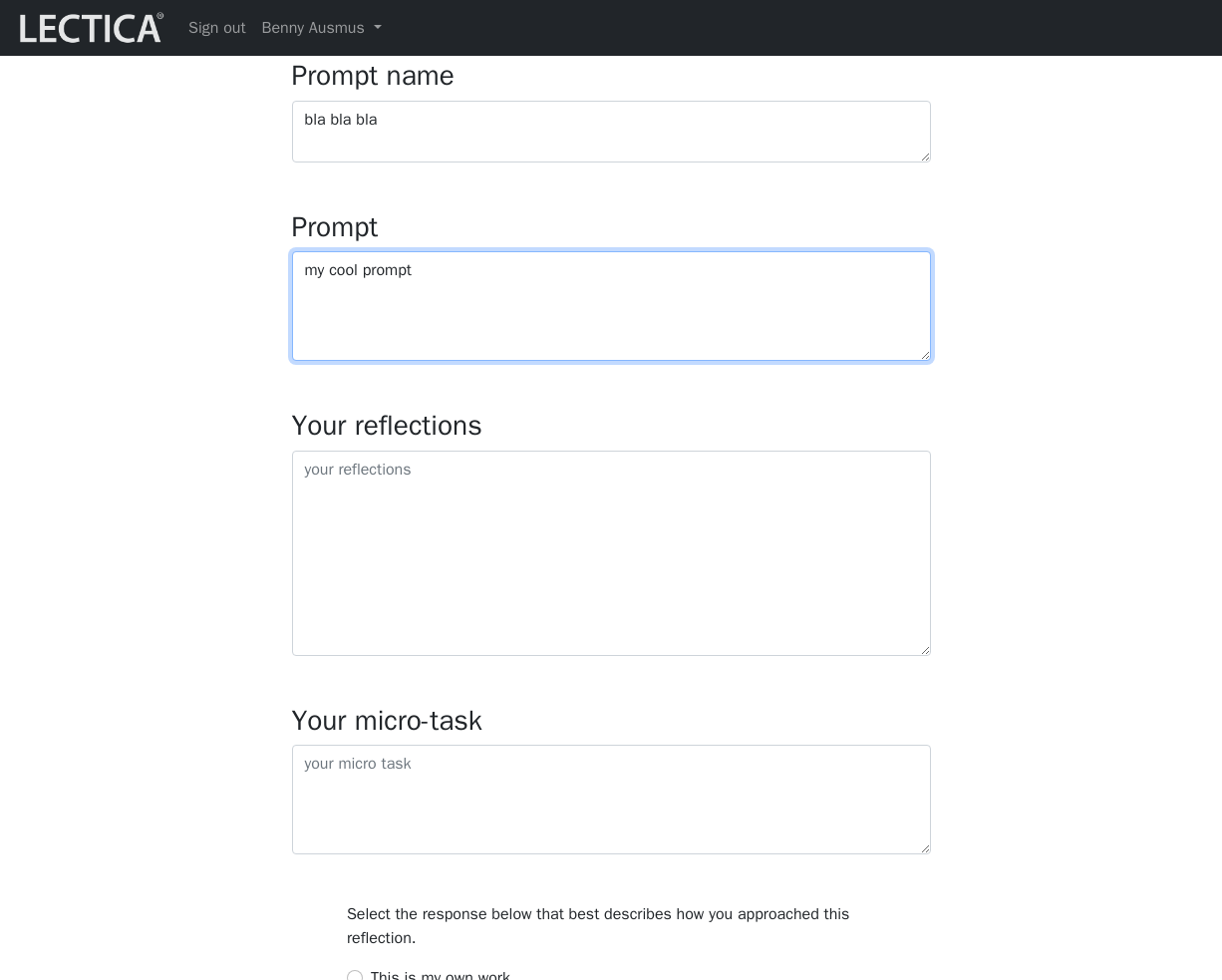 type on "my cool prompt" 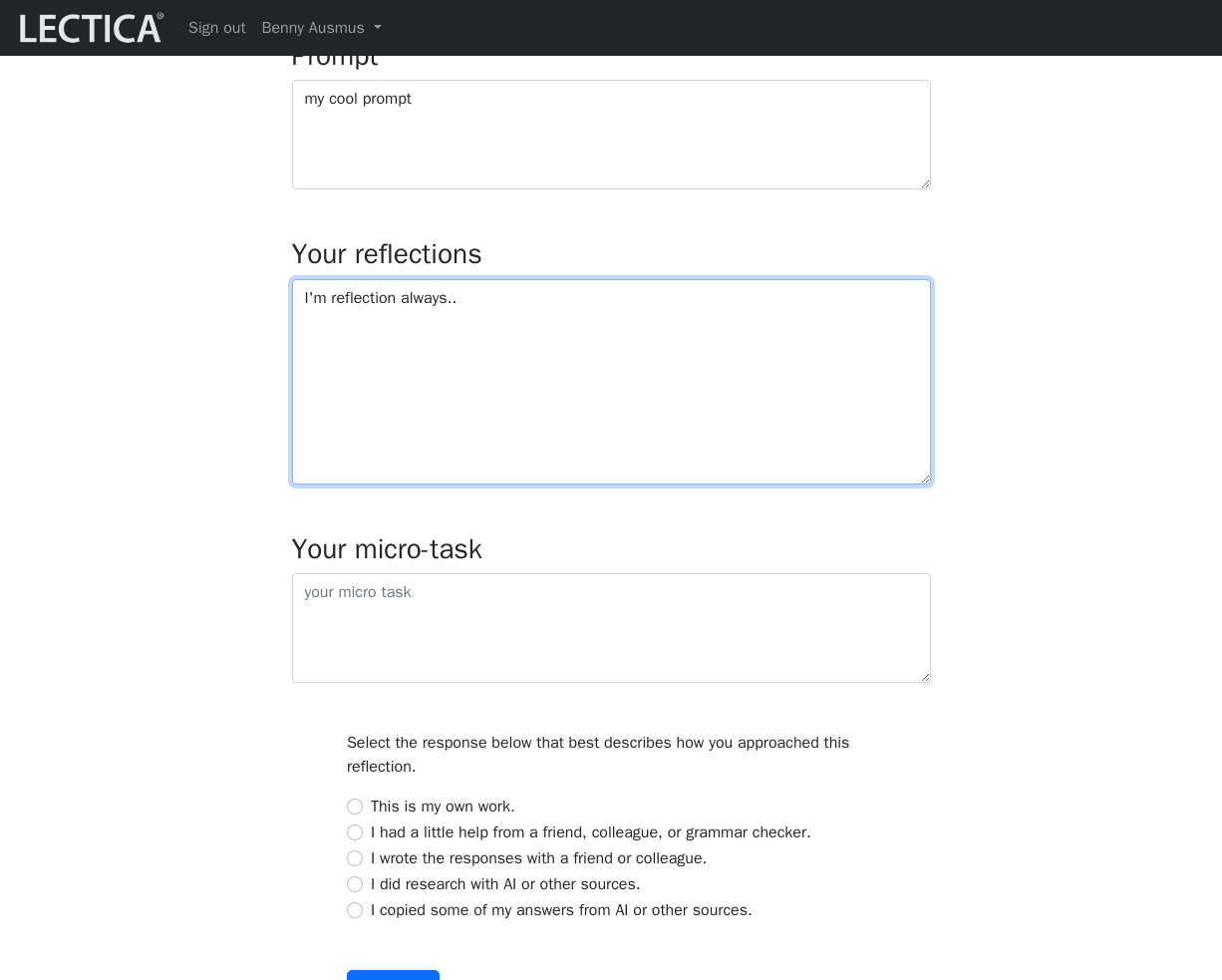 scroll, scrollTop: 441, scrollLeft: 0, axis: vertical 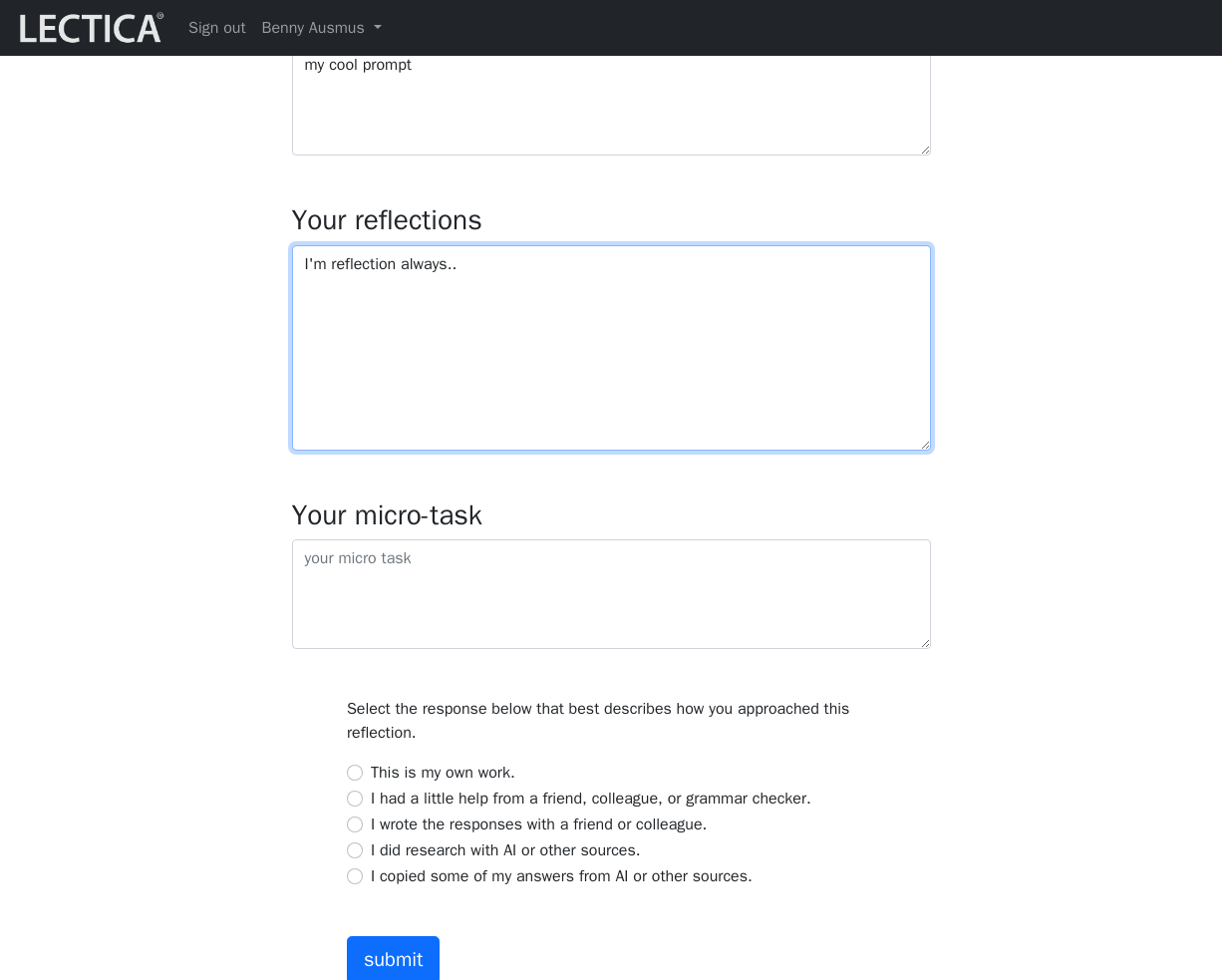 click on "I'm reflection always.." at bounding box center (611, 348) 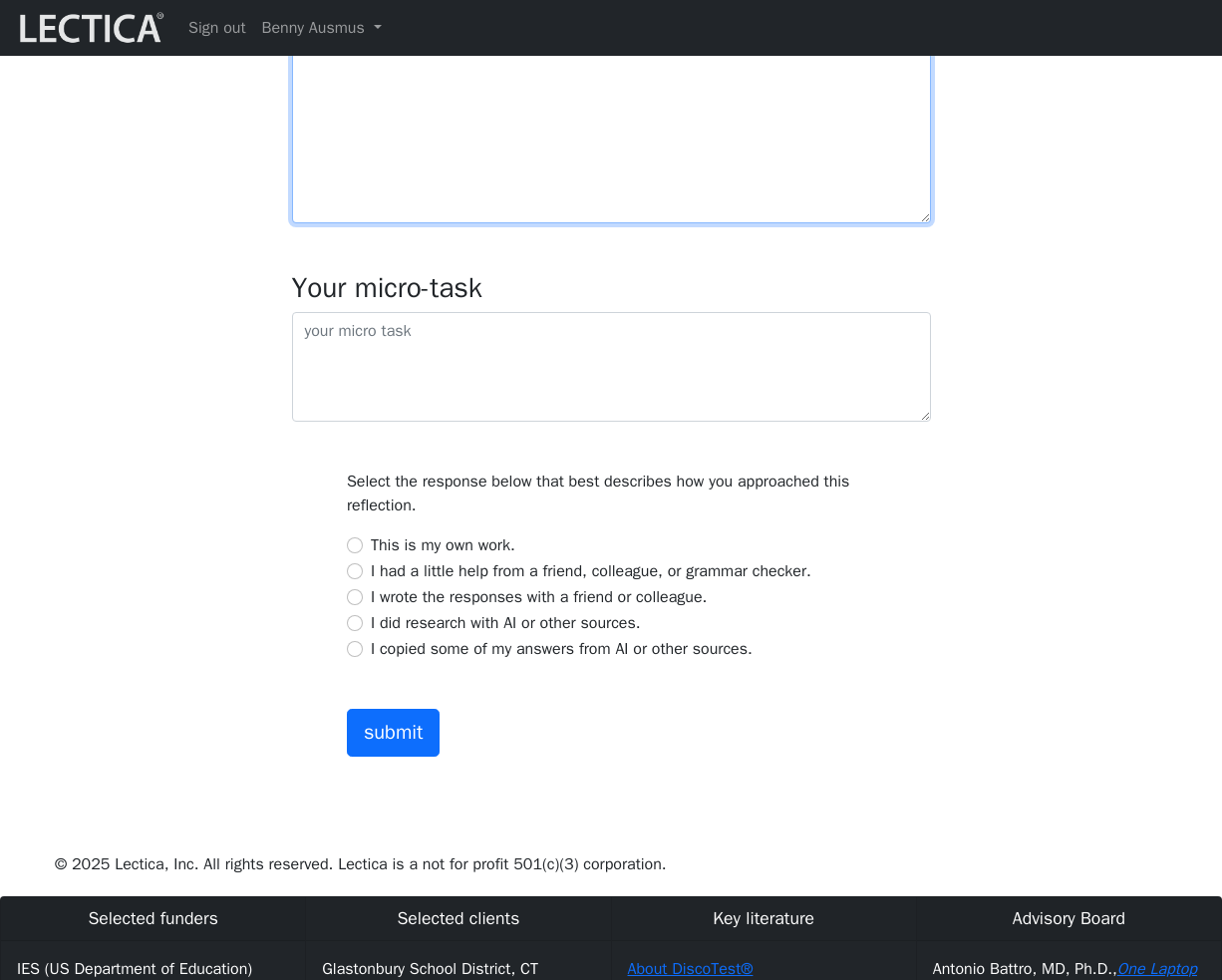 scroll, scrollTop: 666, scrollLeft: 0, axis: vertical 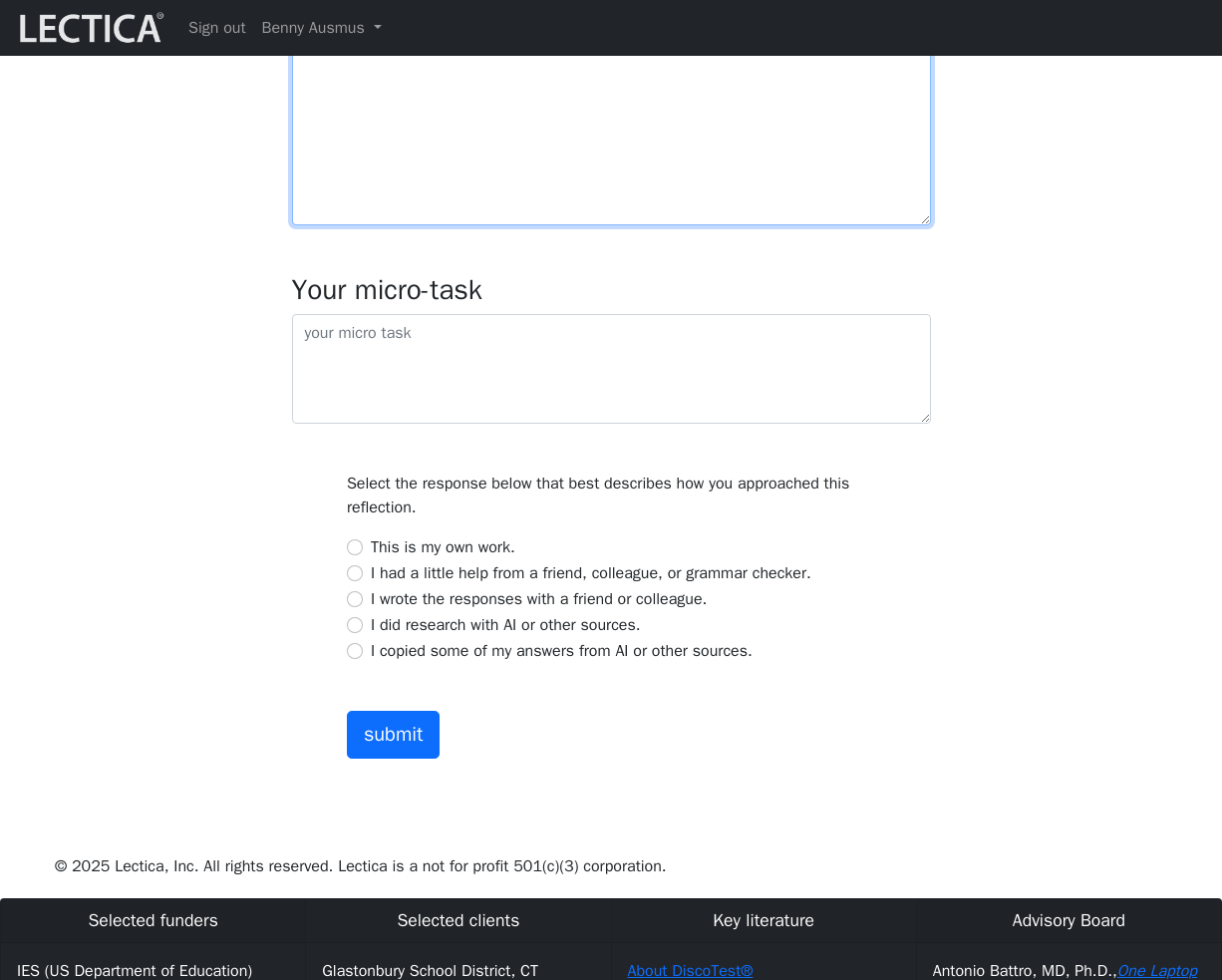 type on "I'm reflecting always.." 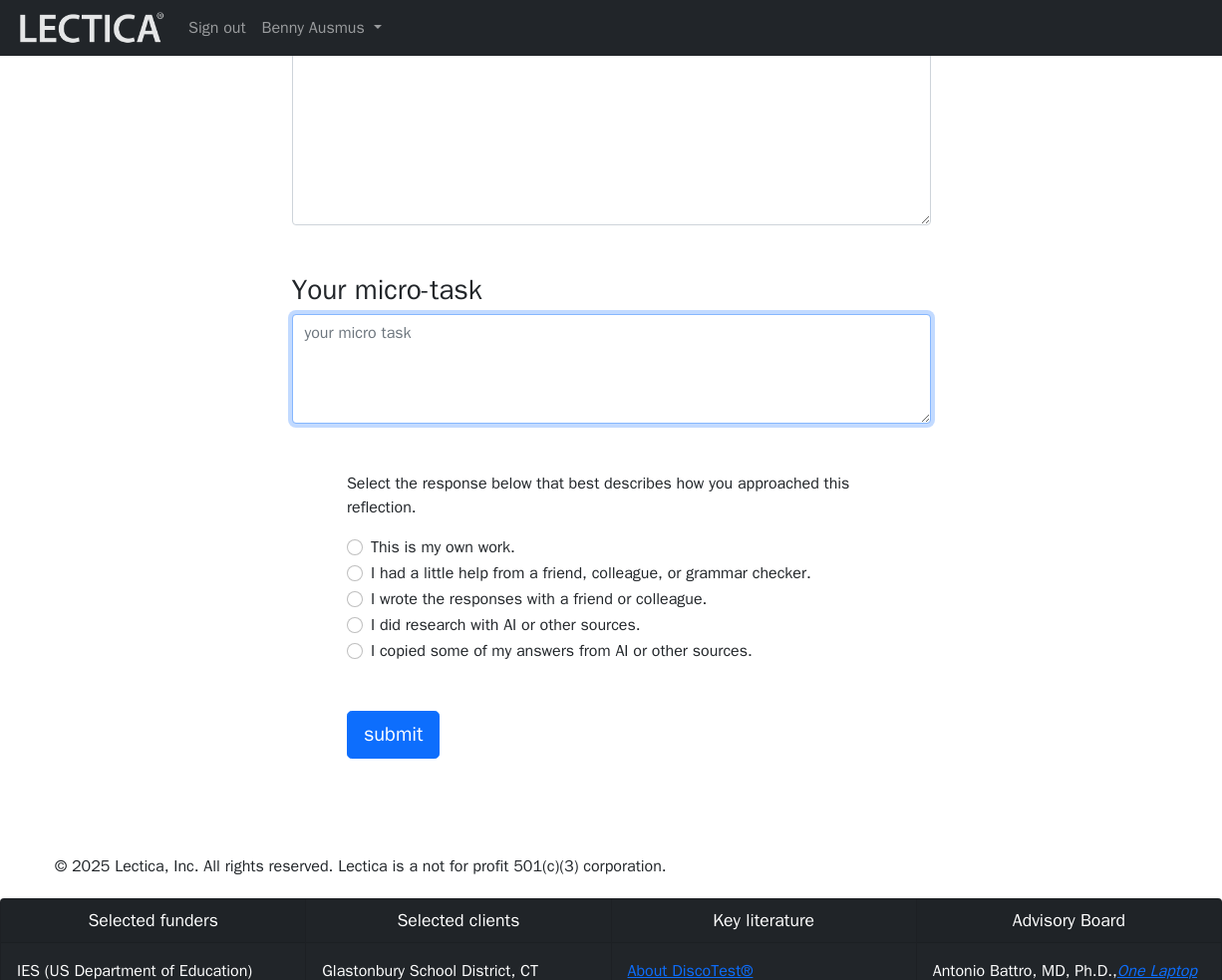 click at bounding box center (611, 369) 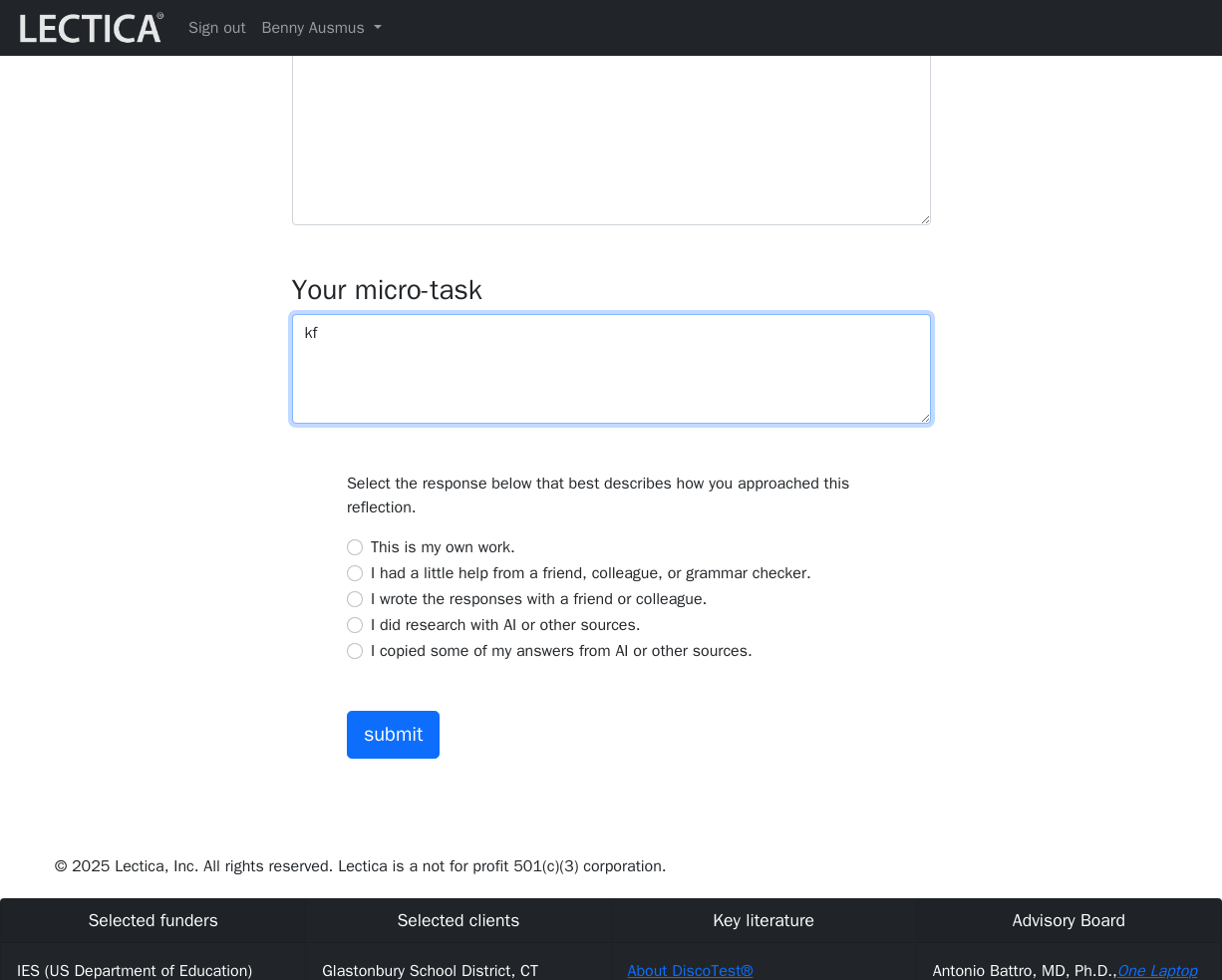 type on "k" 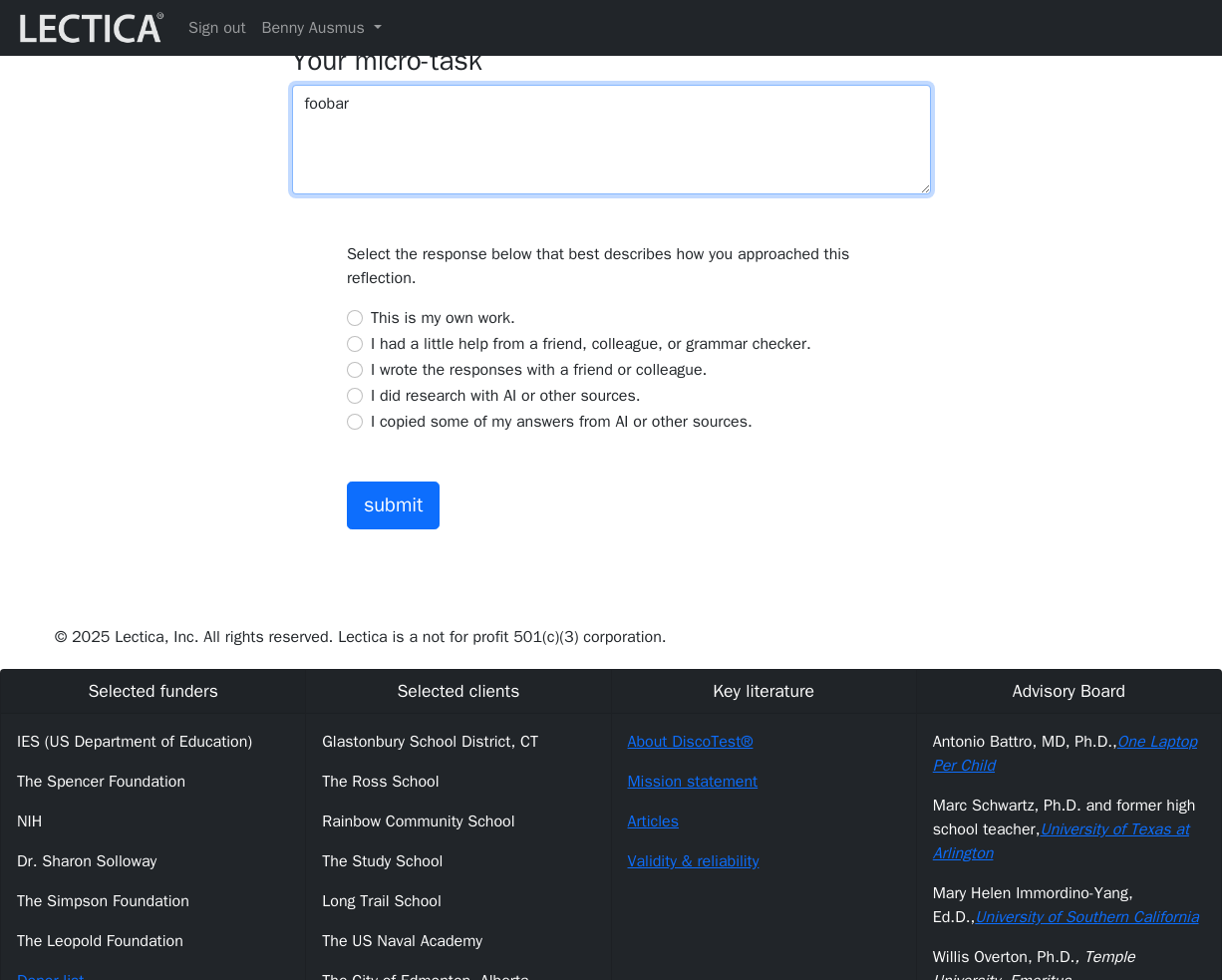 scroll, scrollTop: 901, scrollLeft: 0, axis: vertical 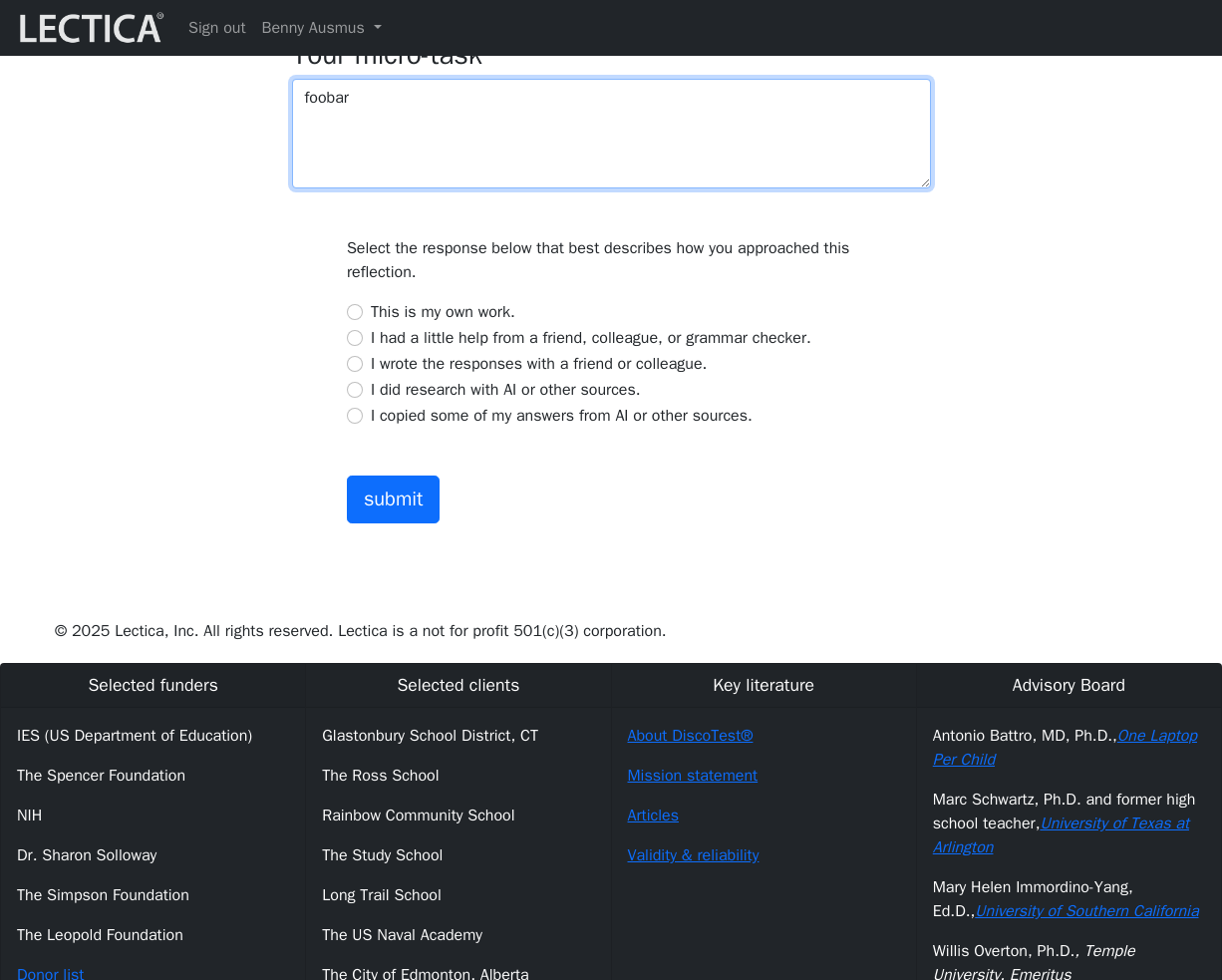 type on "foobar" 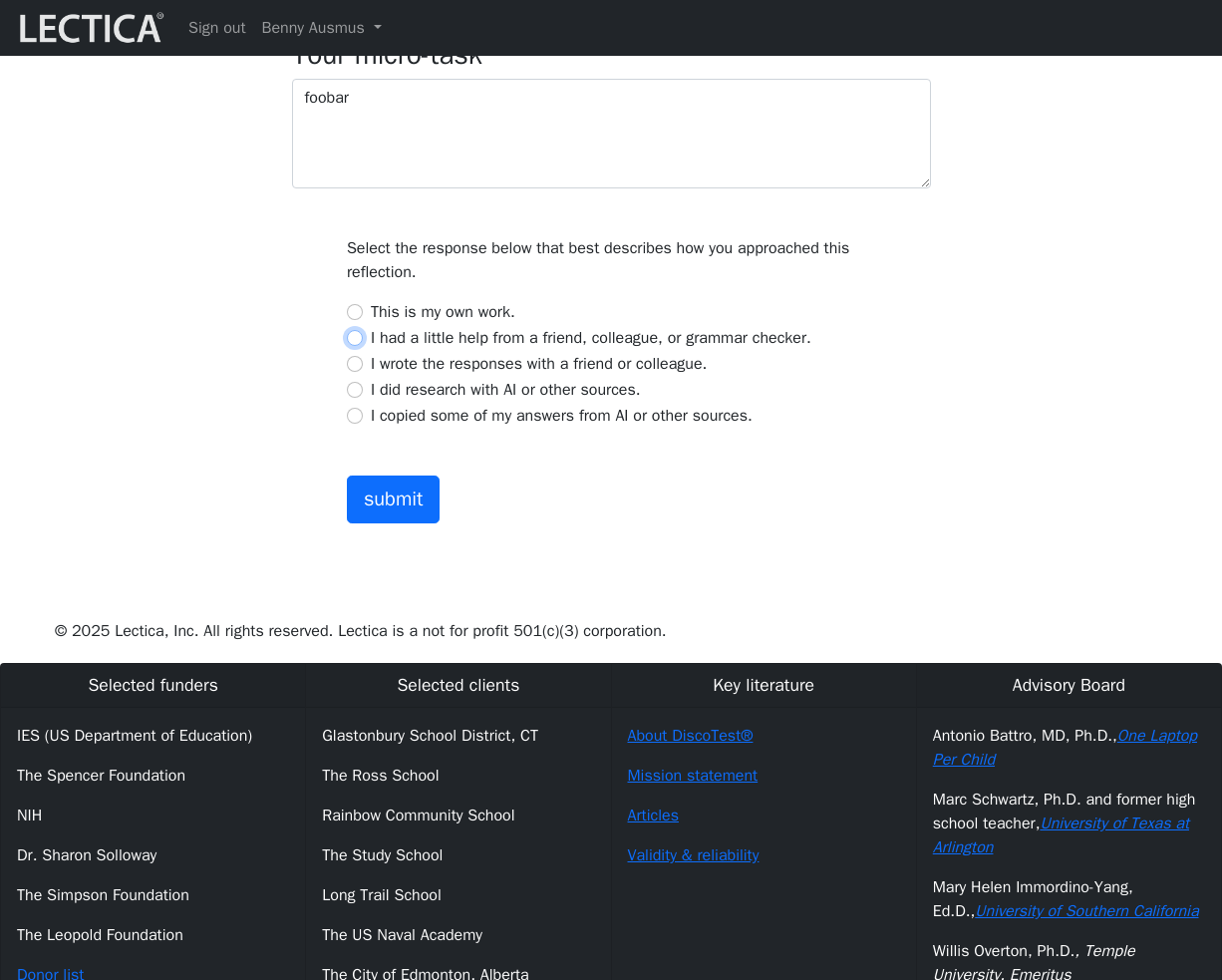 click on "I had a little help from a friend, colleague, or grammar checker." at bounding box center (355, 338) 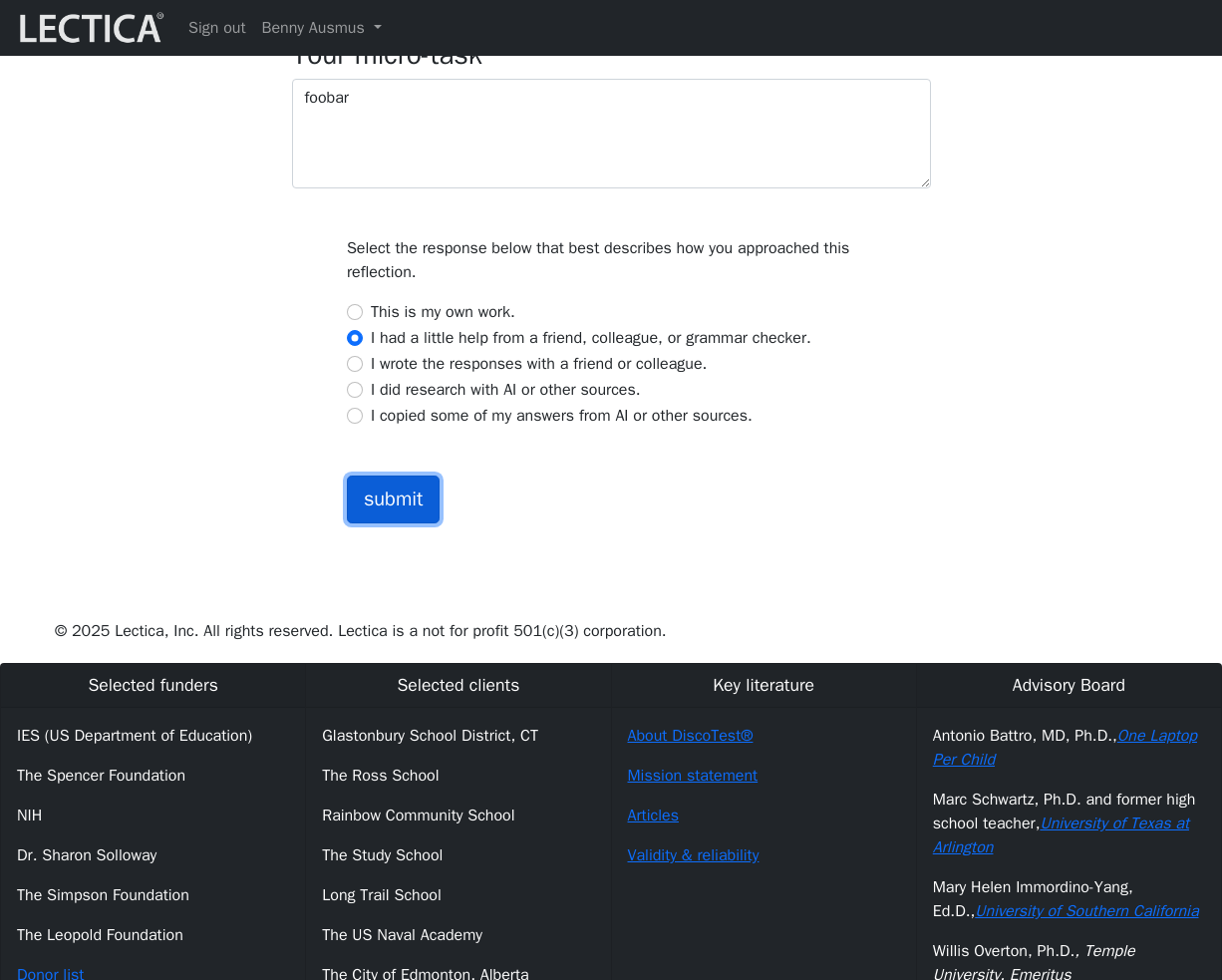 click on "submit" at bounding box center [394, 499] 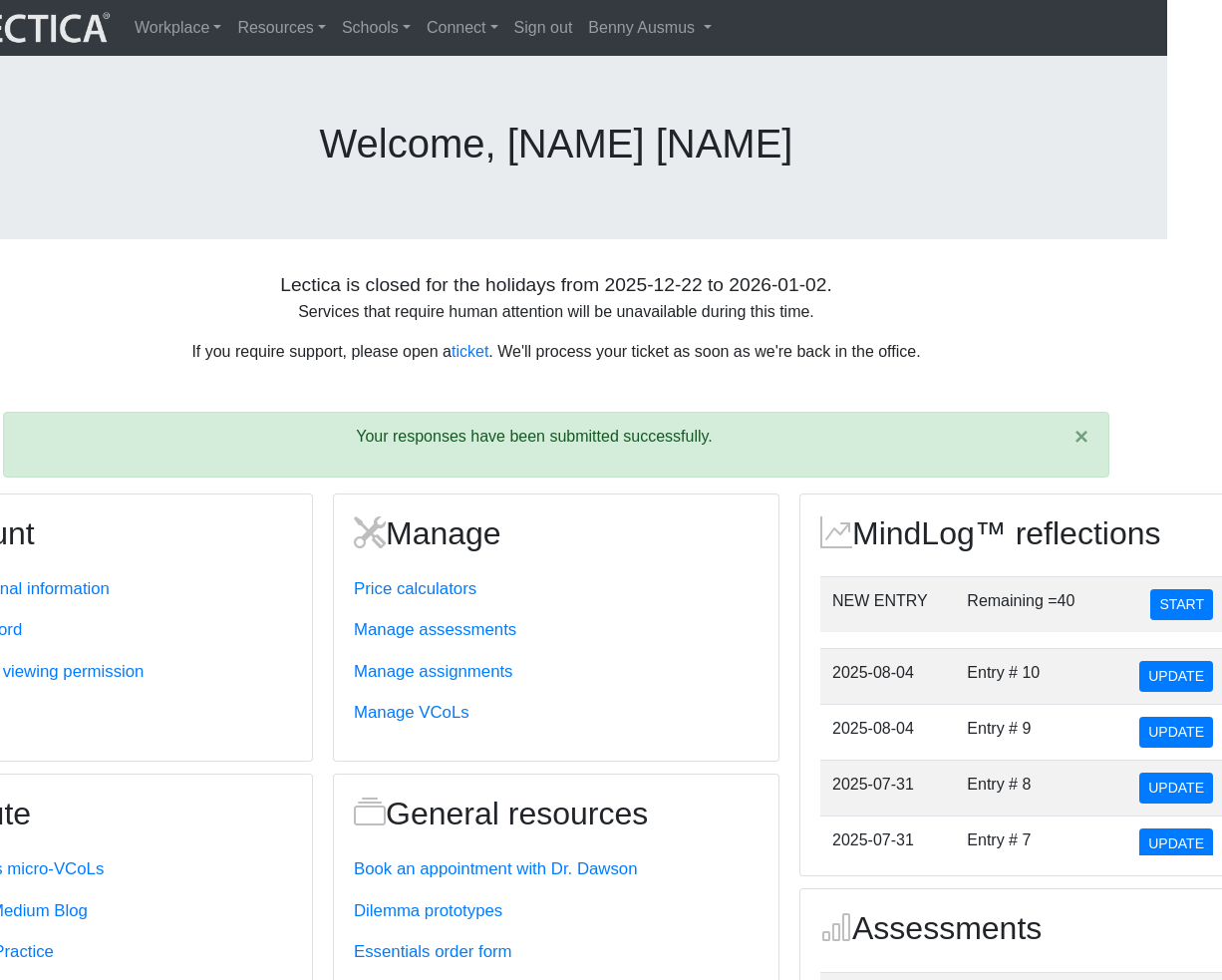 scroll, scrollTop: 0, scrollLeft: 79, axis: horizontal 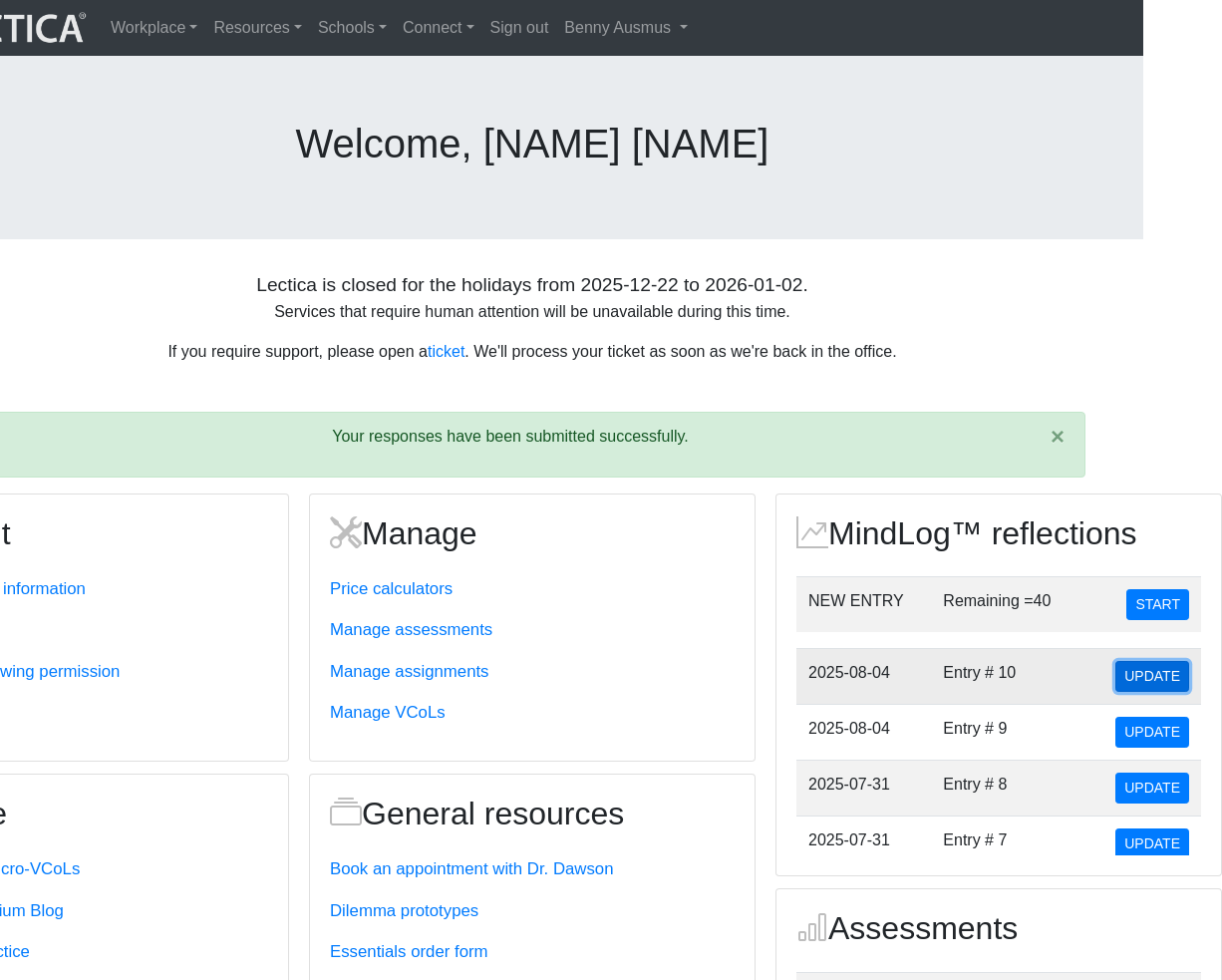 click on "UPDATE" at bounding box center (1152, 676) 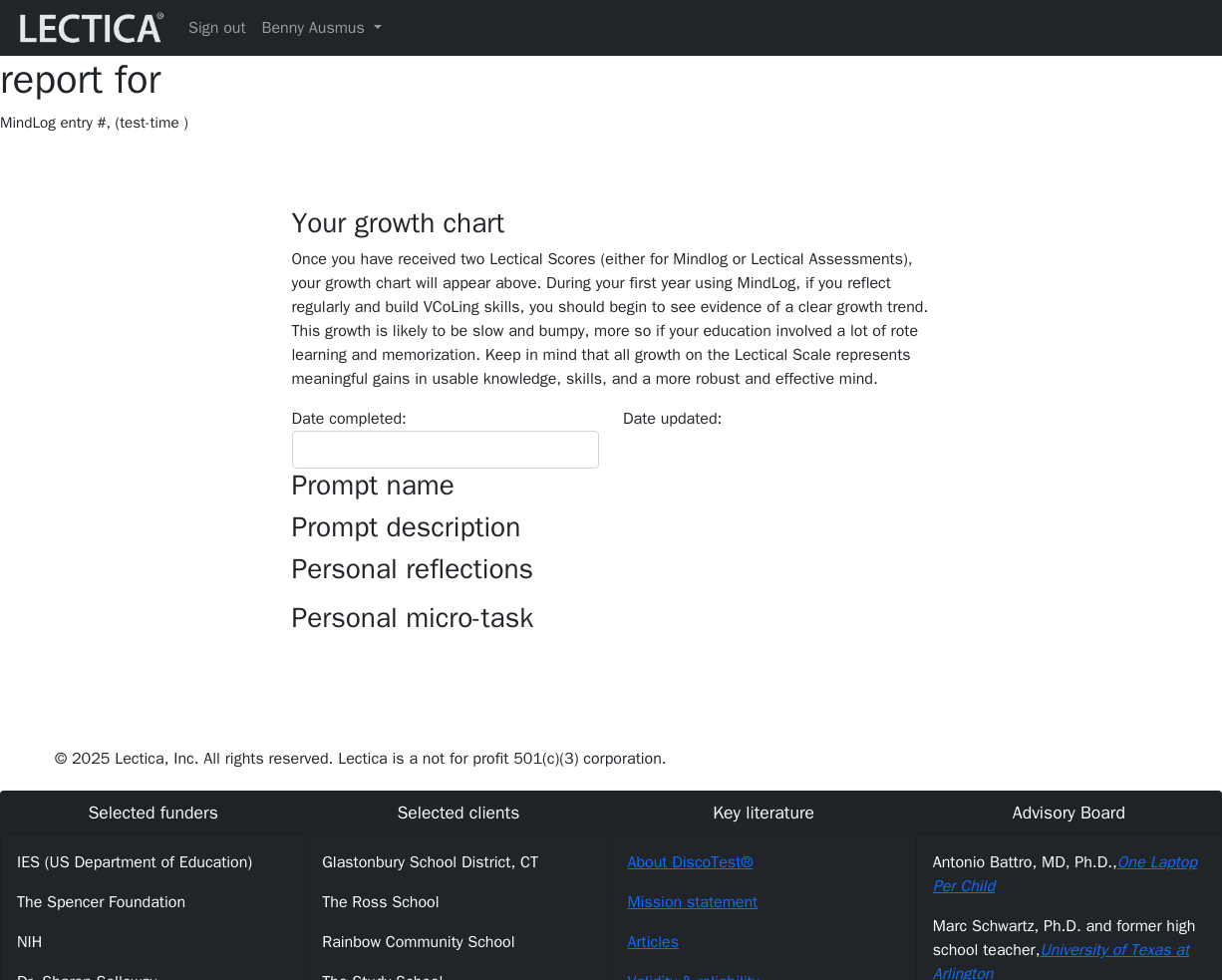 type on "2025-08-04" 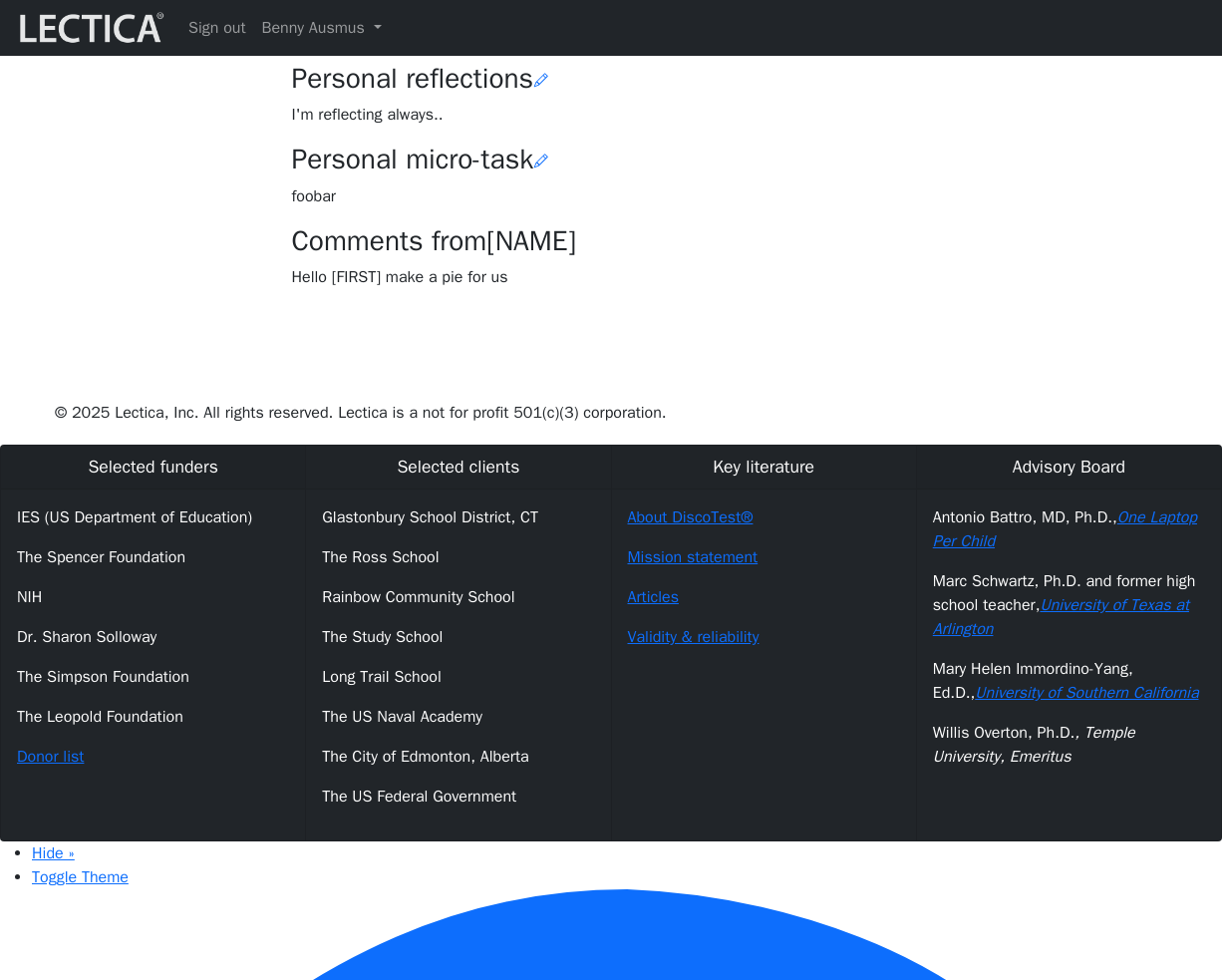 scroll, scrollTop: 701, scrollLeft: 0, axis: vertical 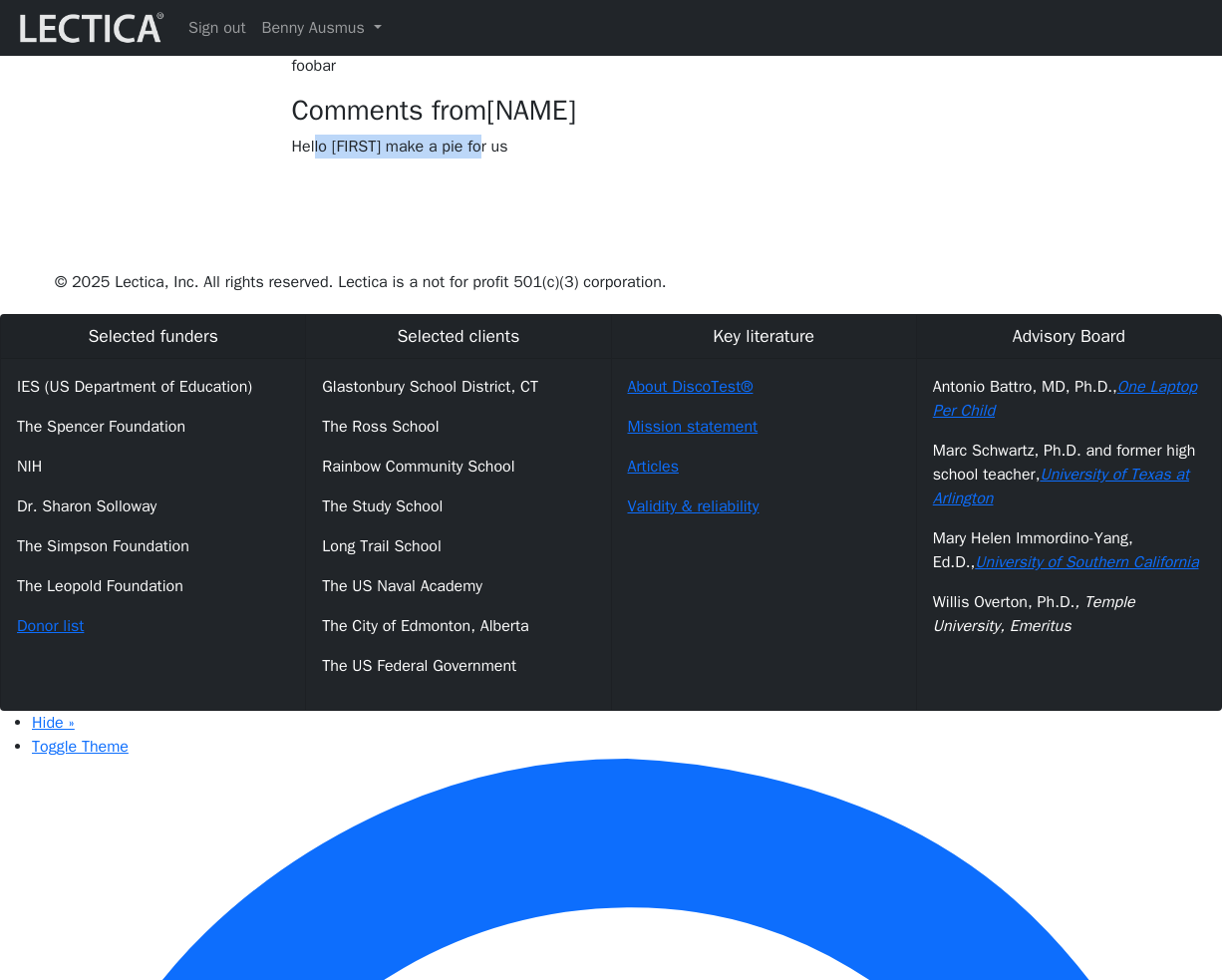 drag, startPoint x: 518, startPoint y: 513, endPoint x: 321, endPoint y: 513, distance: 197 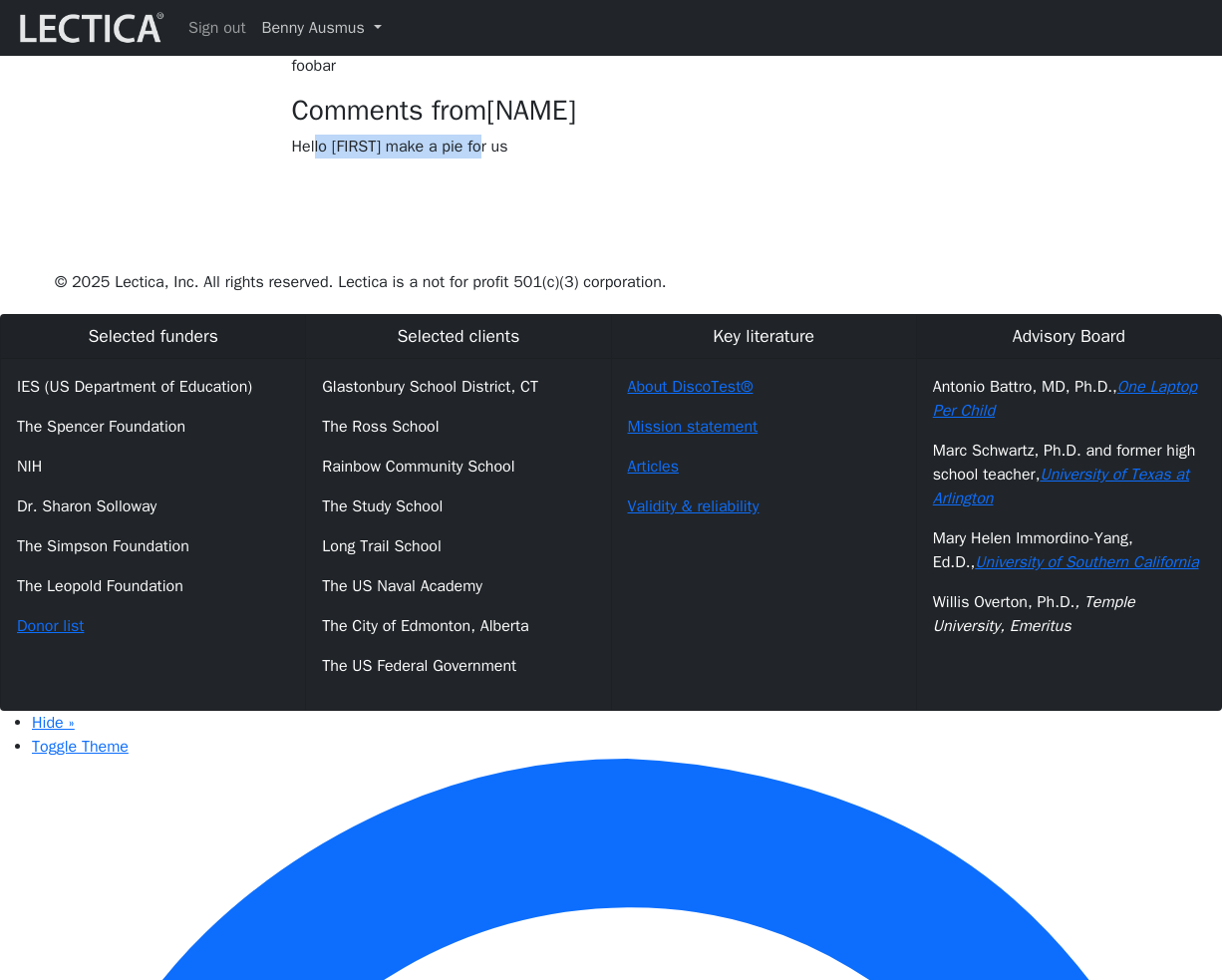 click on "Benny Ausmus" at bounding box center (322, 28) 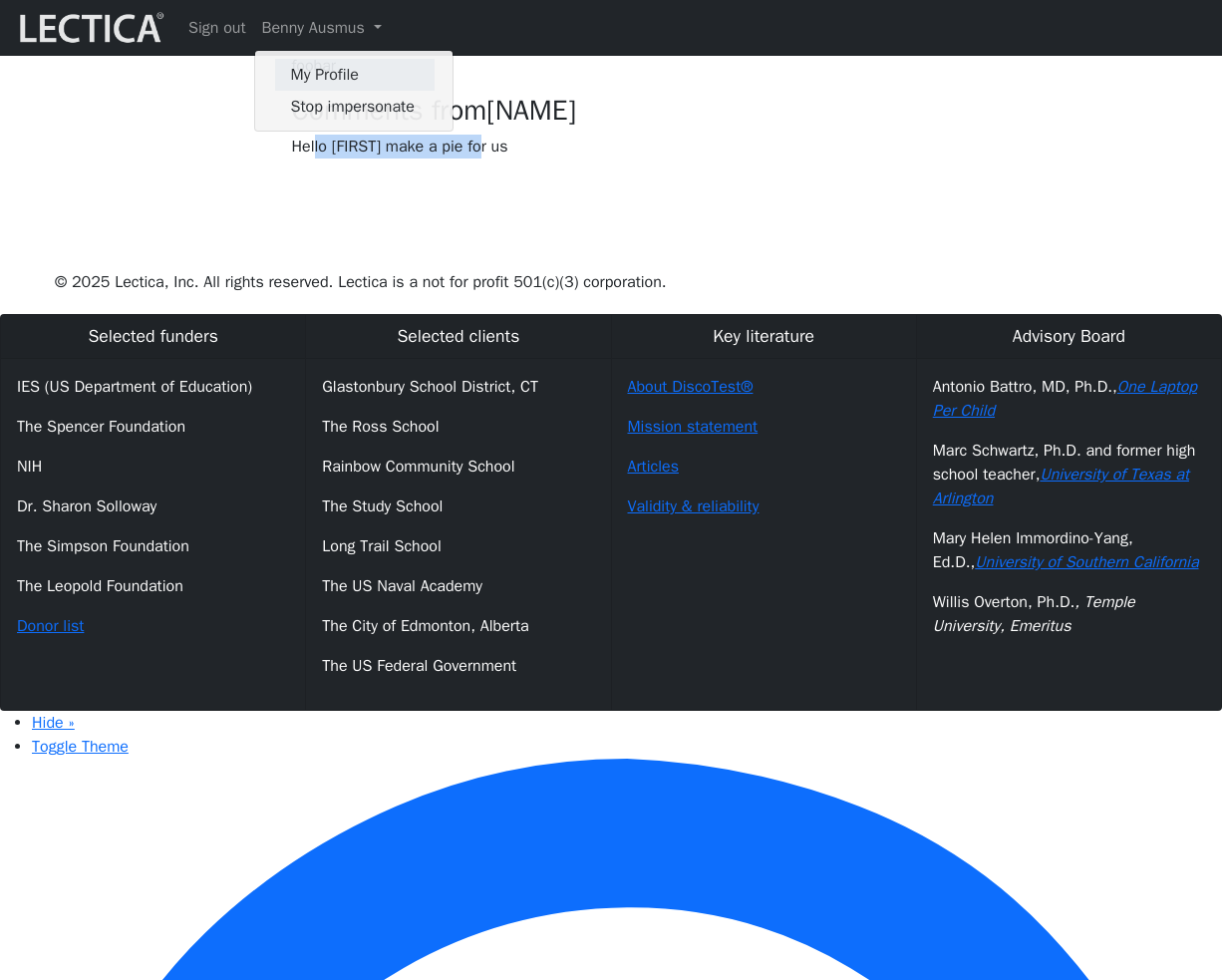click on "My Profile" at bounding box center [355, 75] 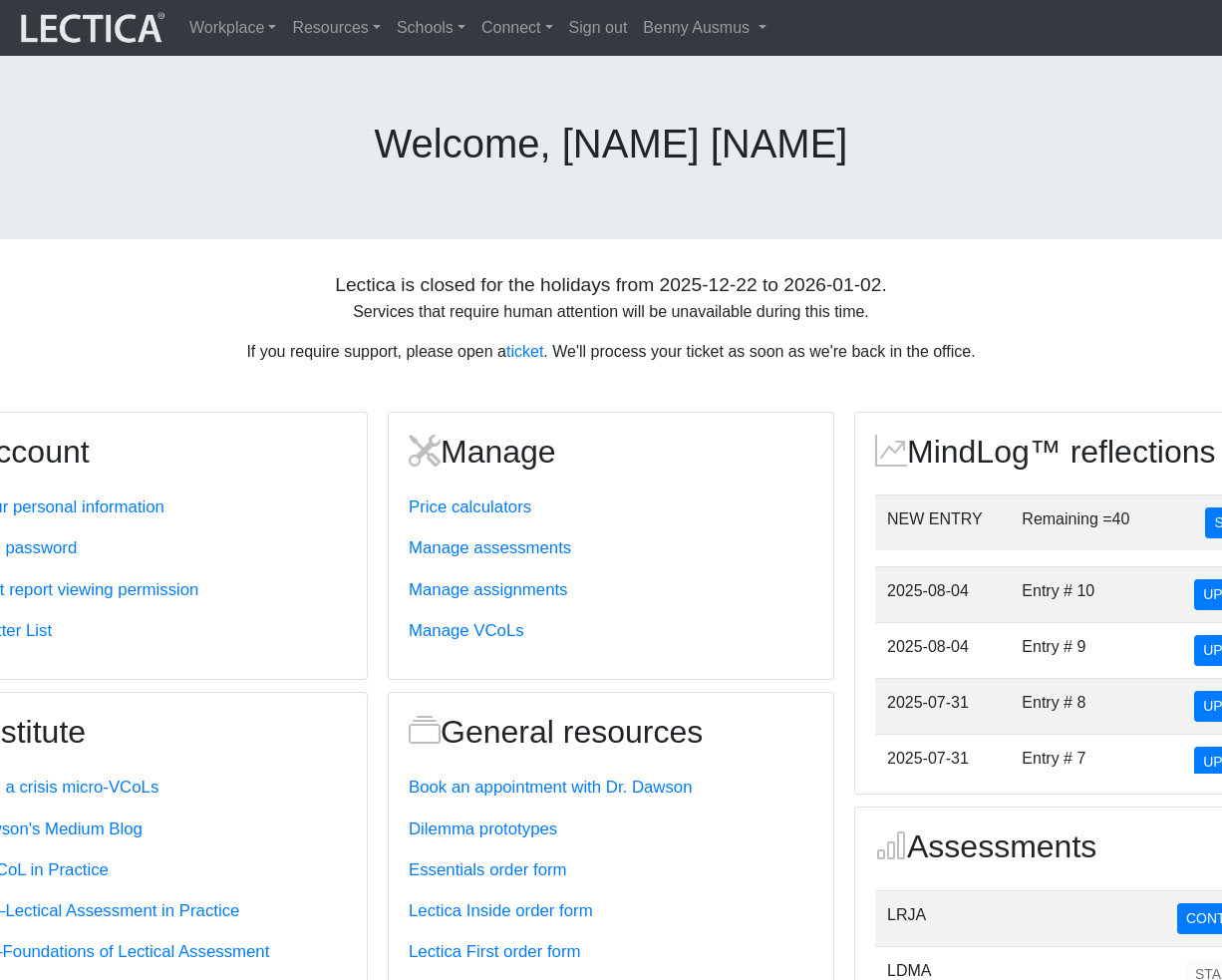 scroll, scrollTop: 0, scrollLeft: 79, axis: horizontal 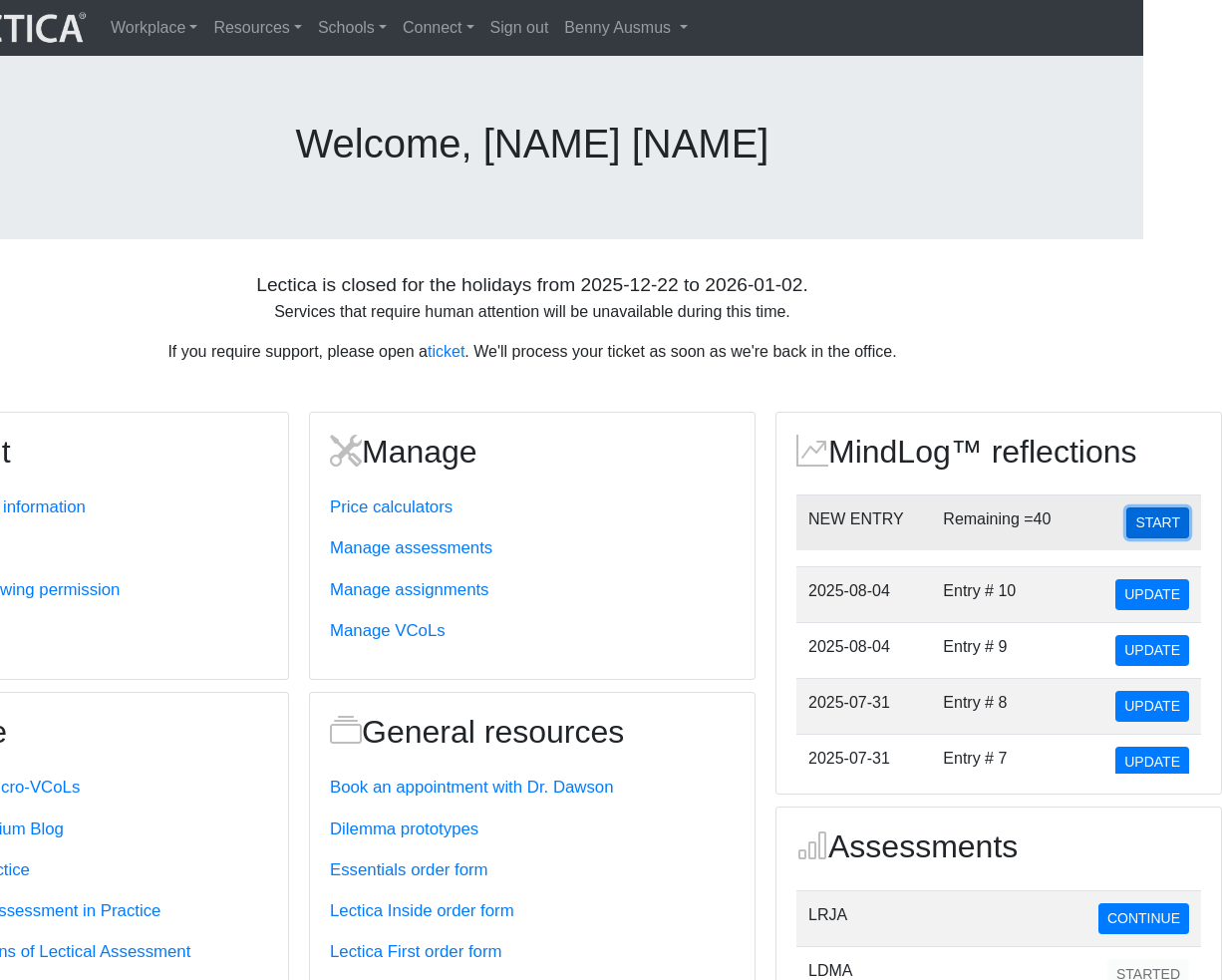click on "START" at bounding box center [1157, 522] 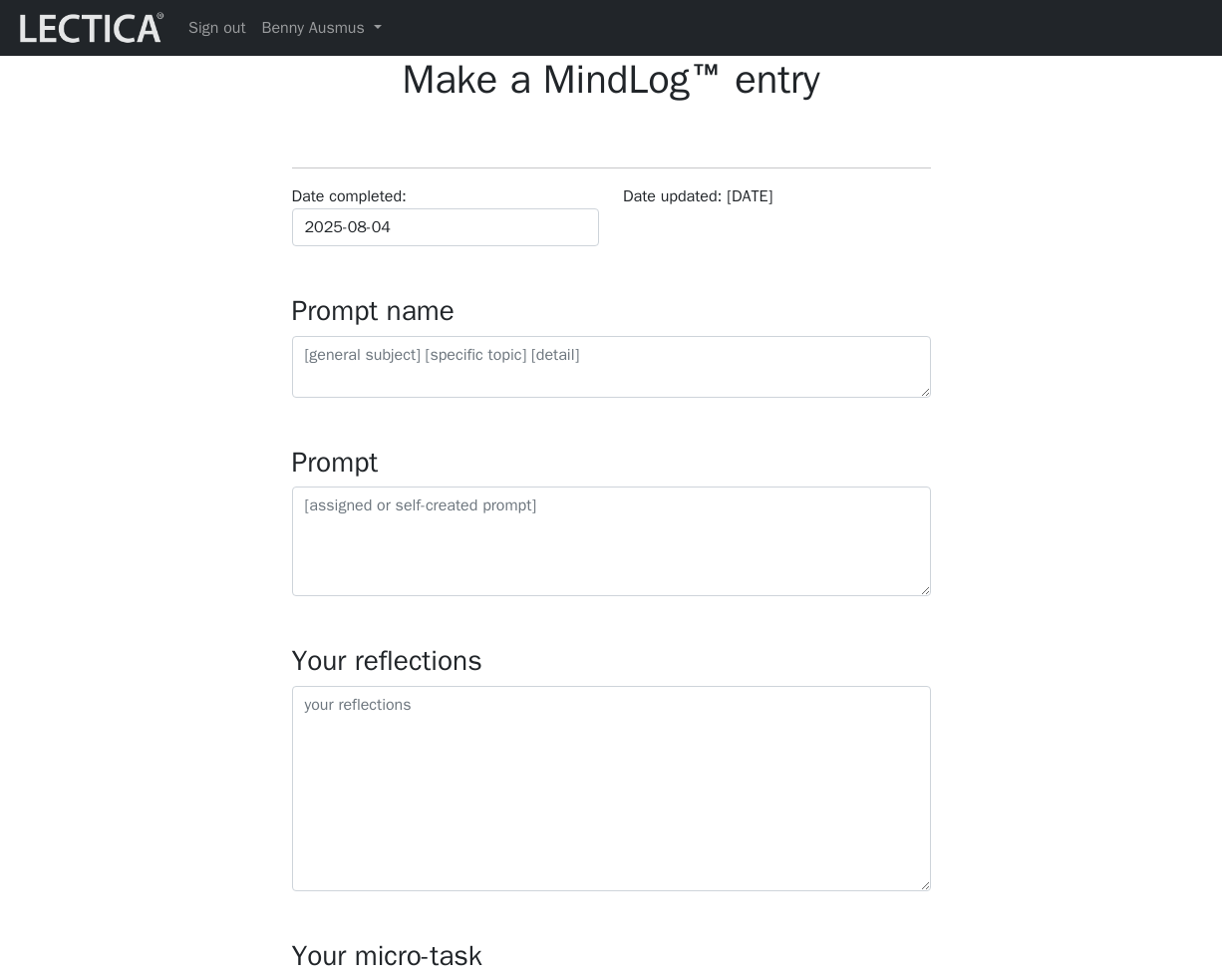 scroll, scrollTop: 0, scrollLeft: 0, axis: both 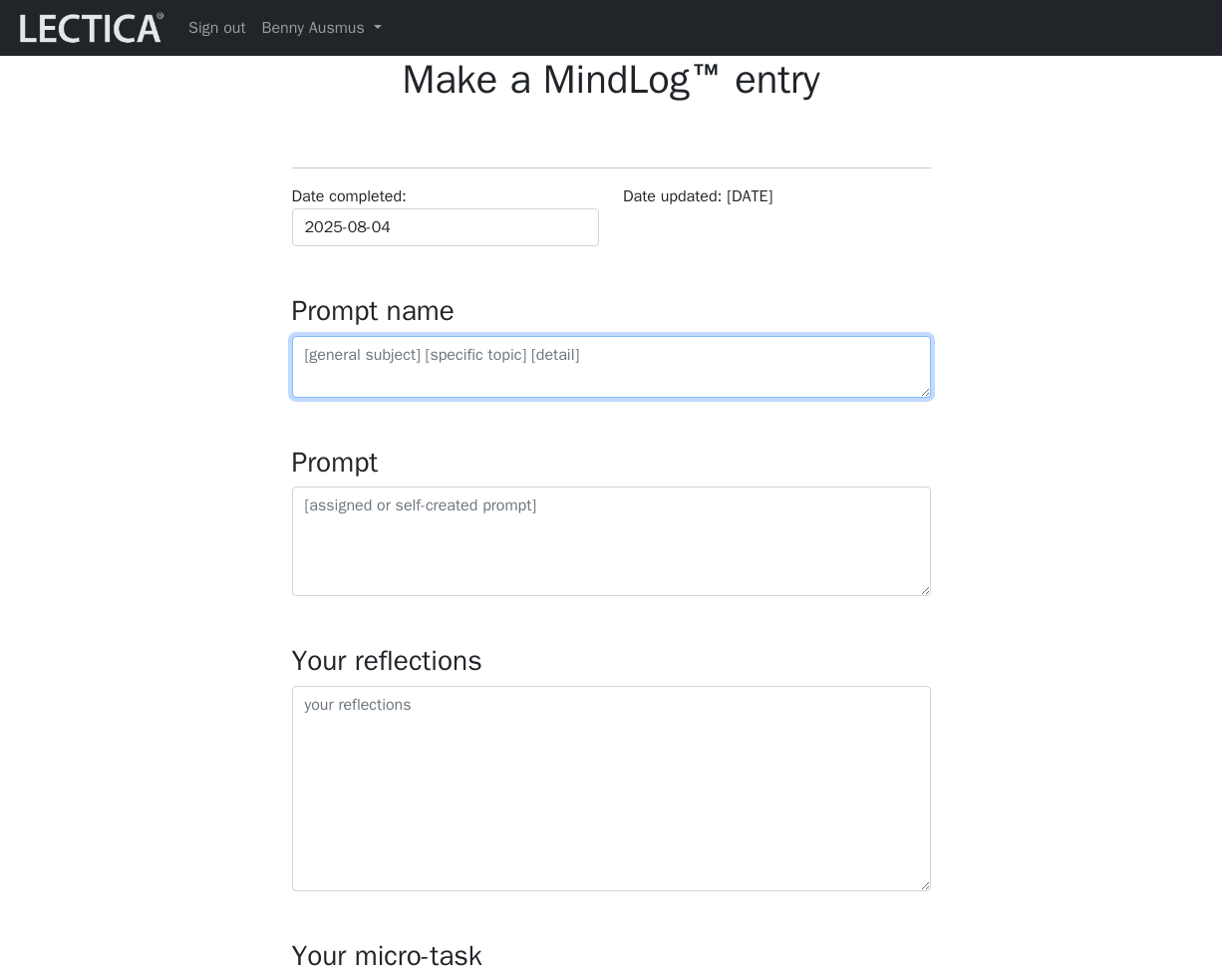 click at bounding box center (611, 367) 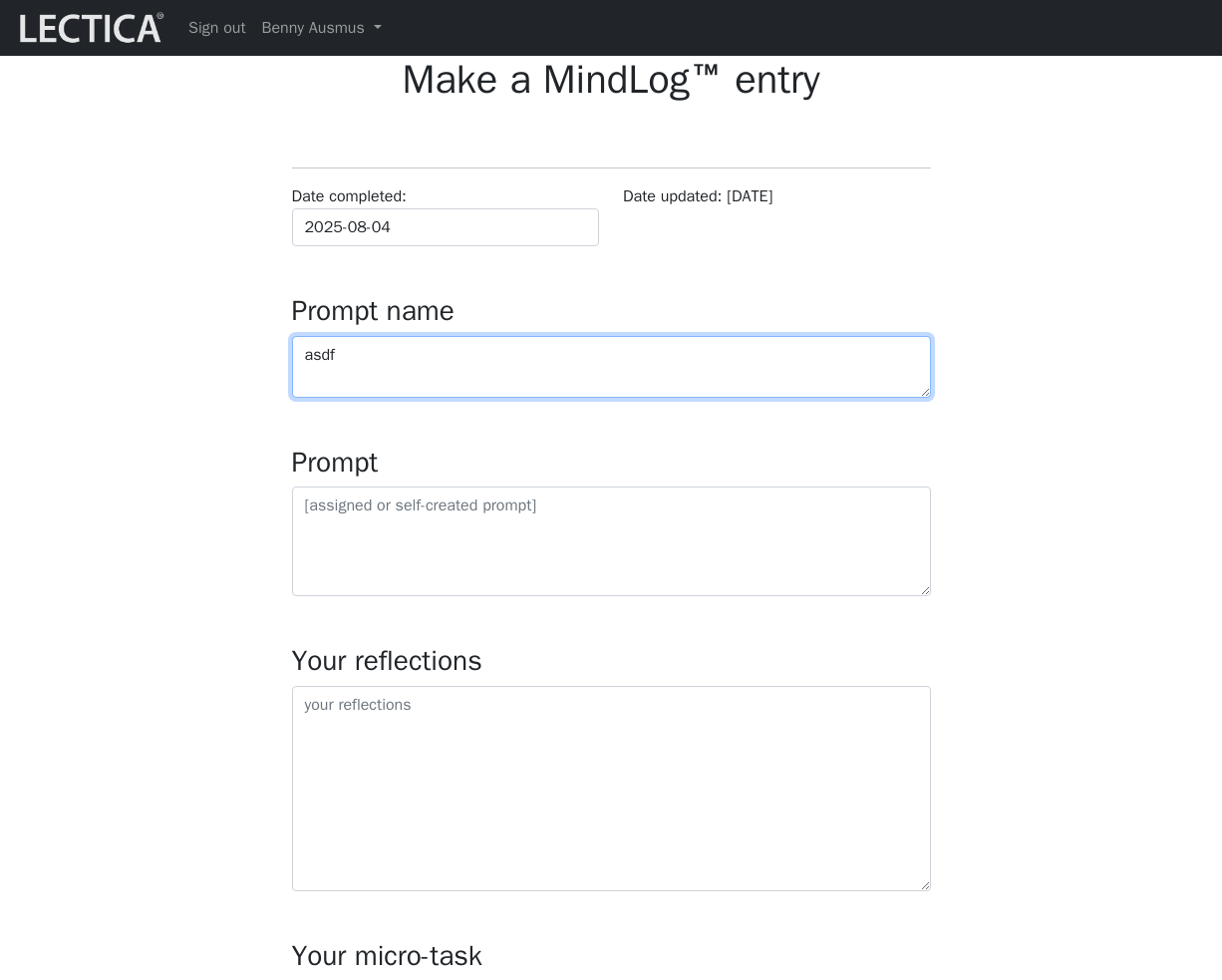 type on "asdf" 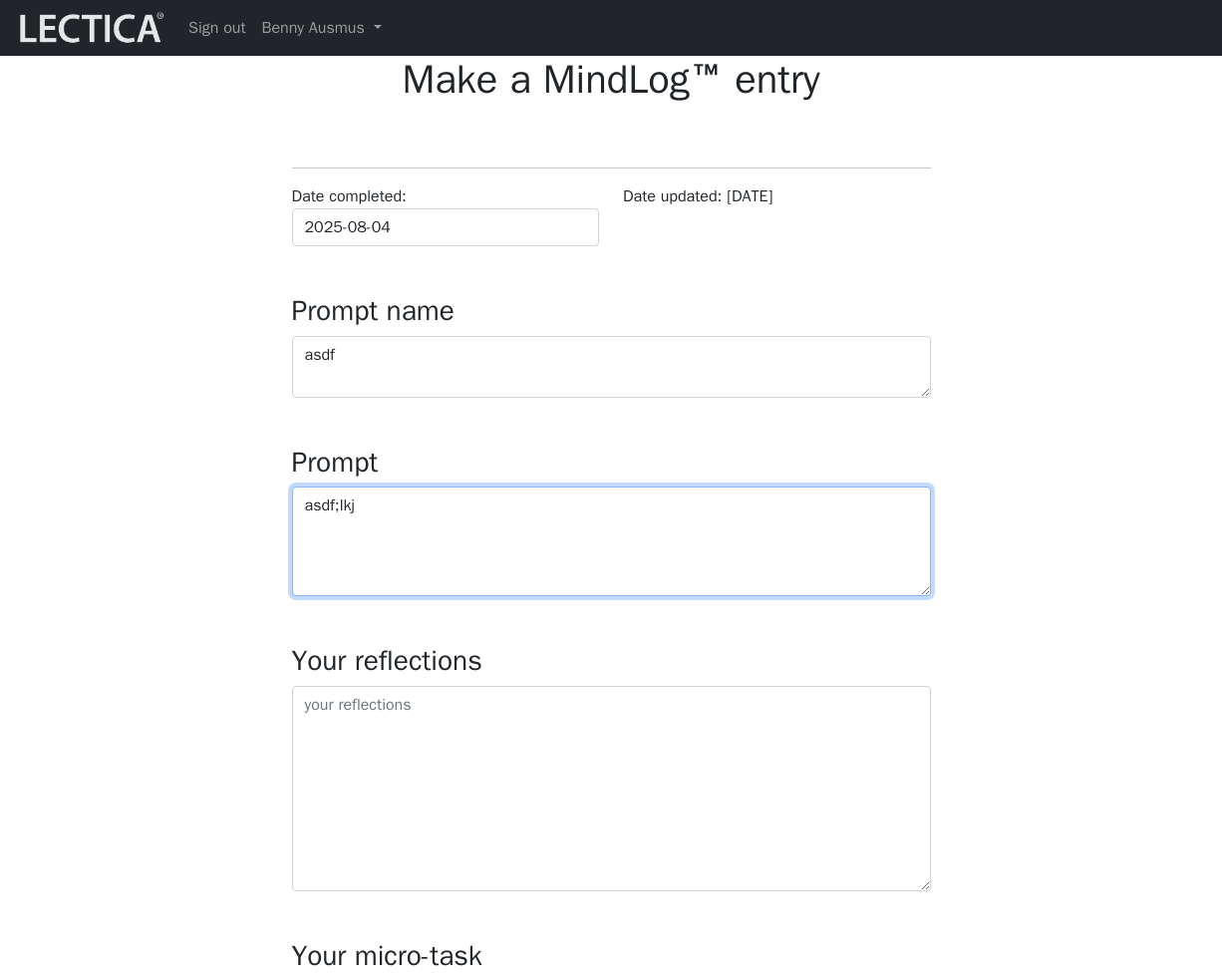type on "asdf;lkj" 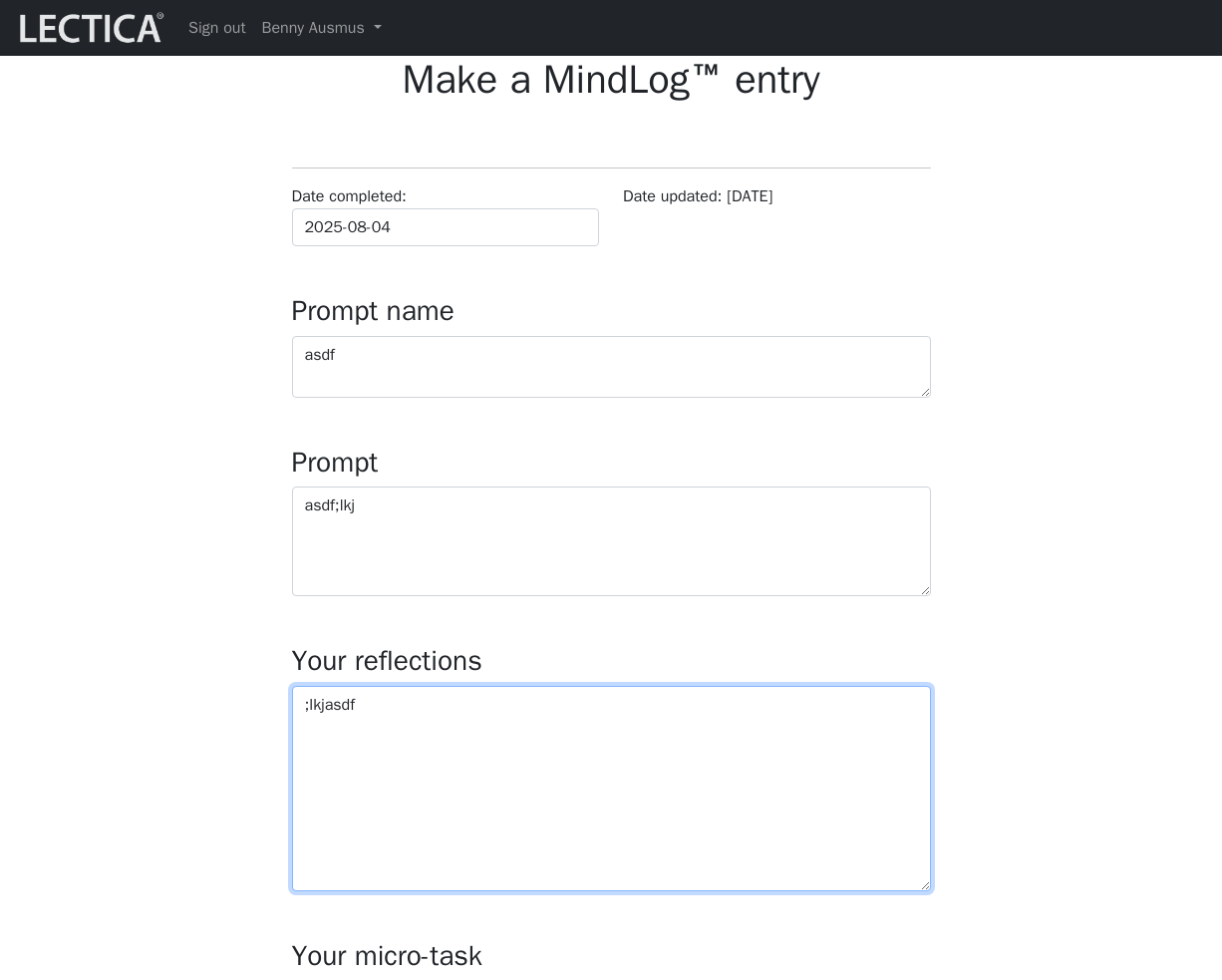 type on ";lkjasdf" 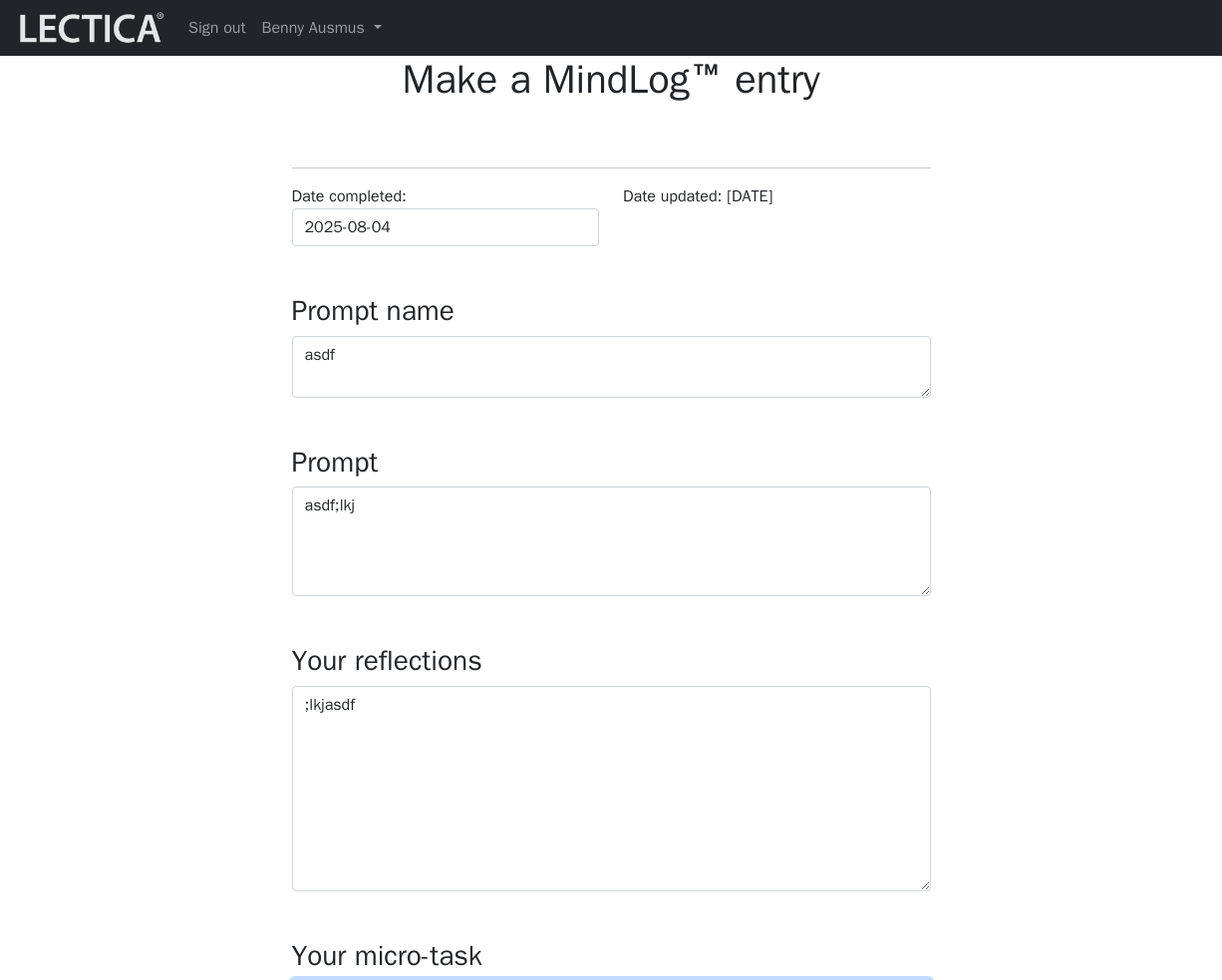 scroll, scrollTop: 660, scrollLeft: 0, axis: vertical 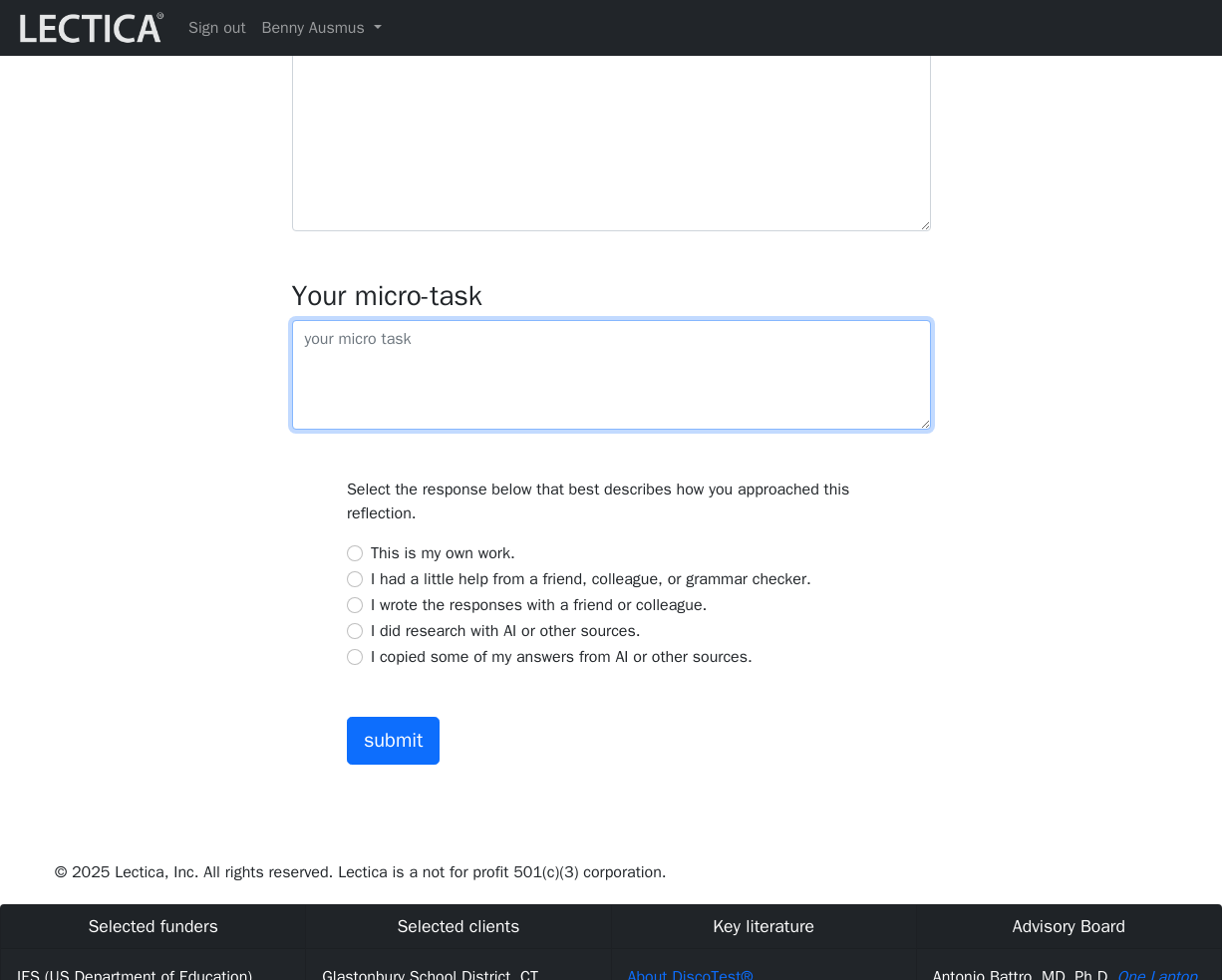 click at bounding box center (611, 375) 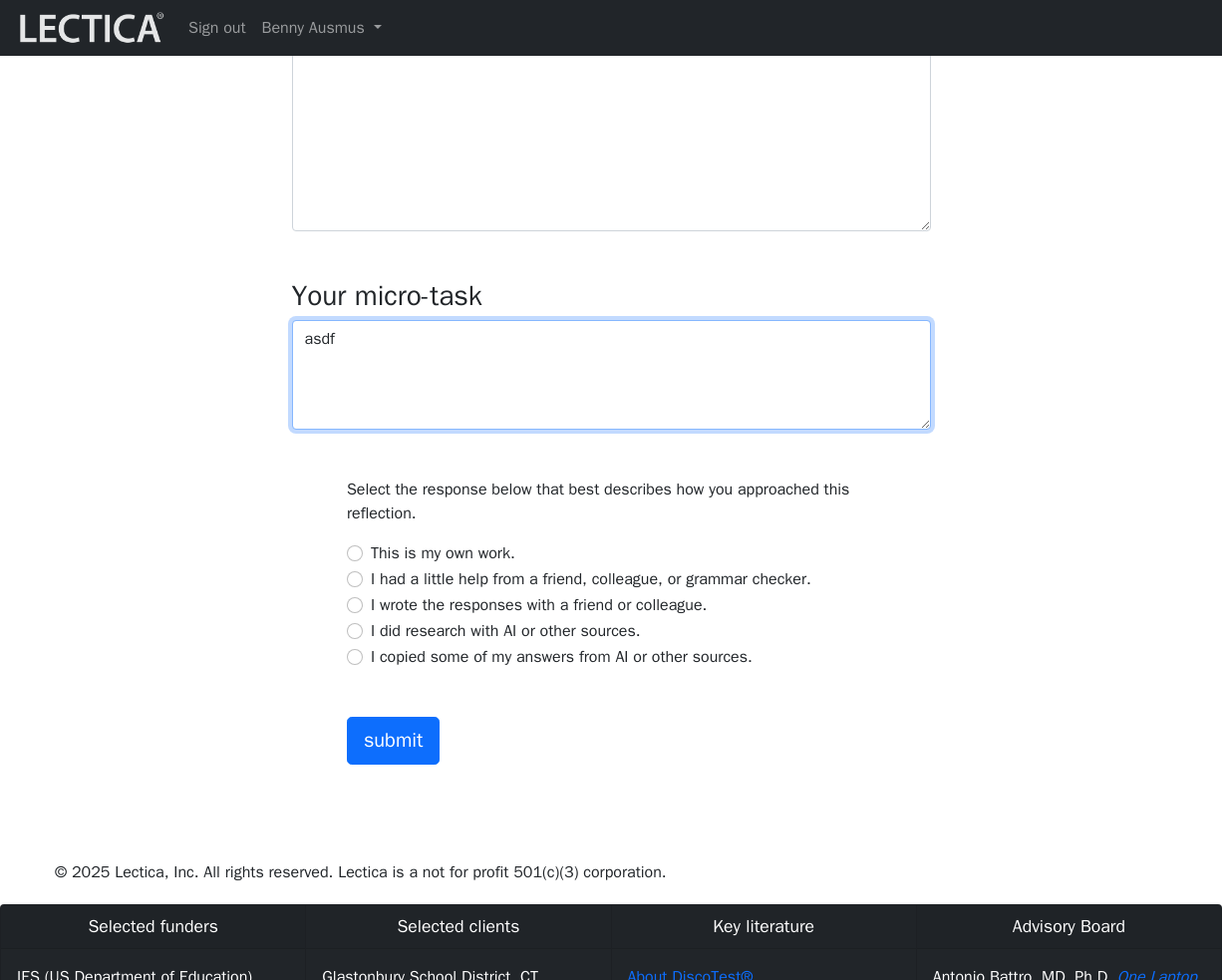 type on "asdf" 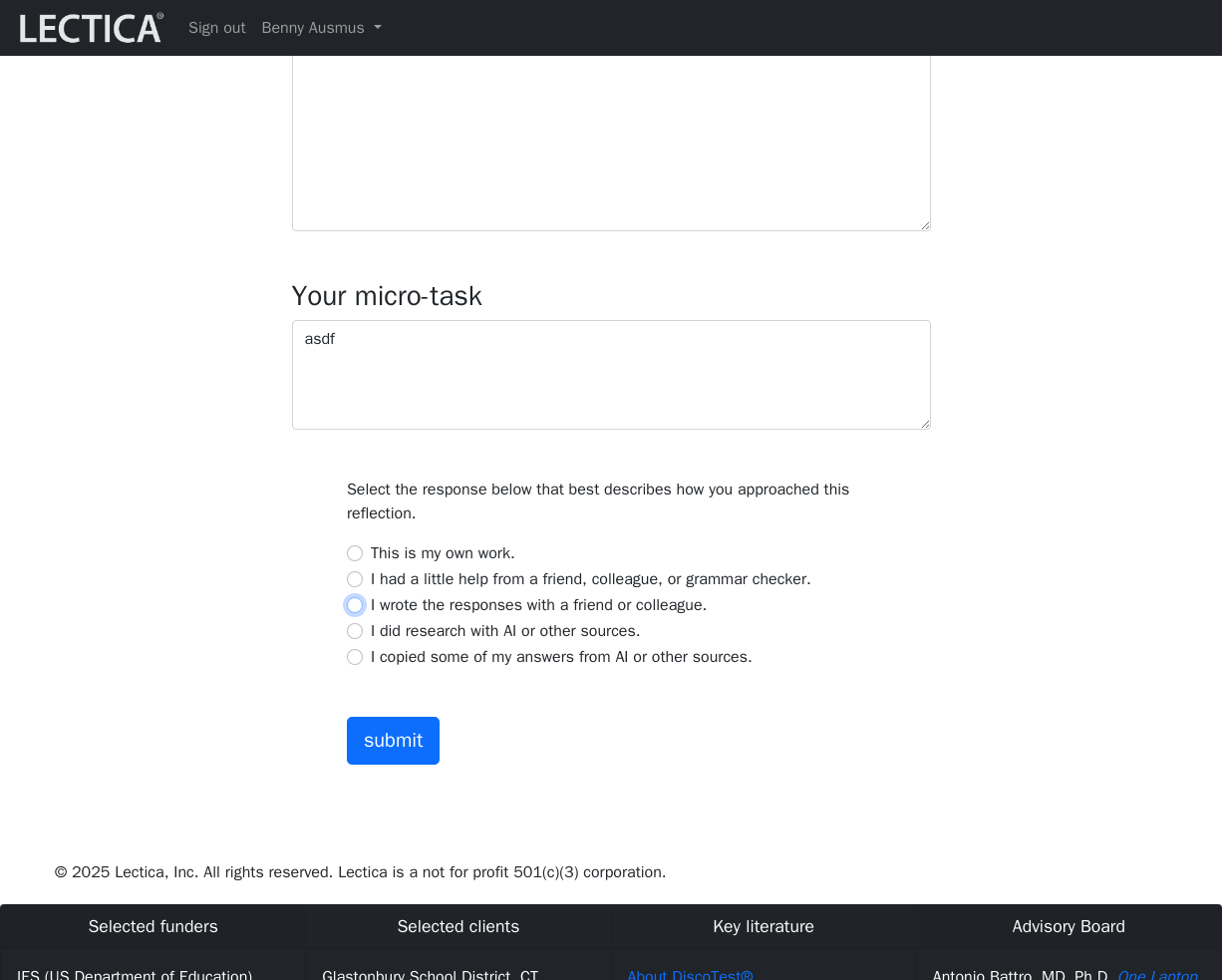 click on "I wrote the responses with a
friend or colleague." at bounding box center [355, 605] 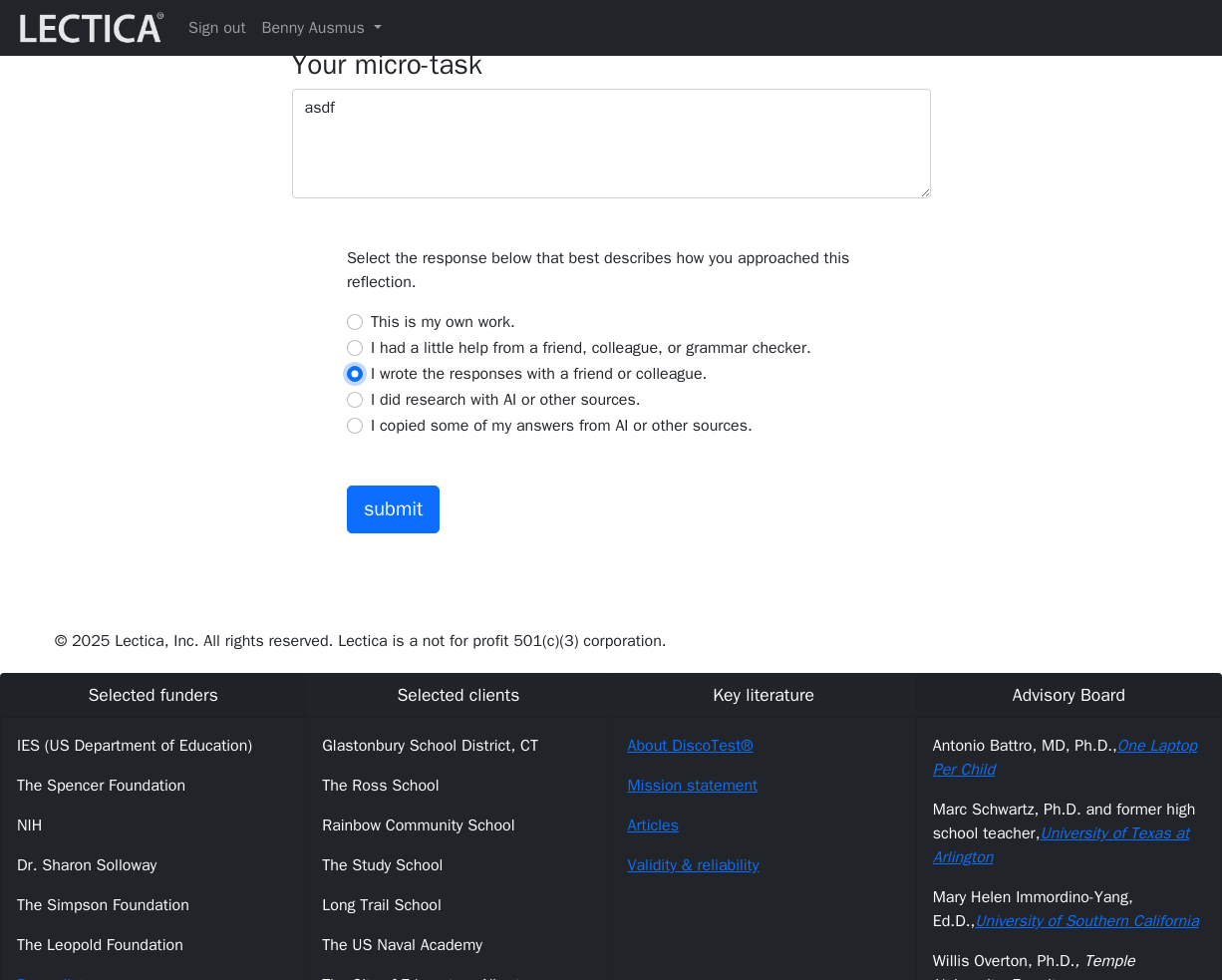 scroll, scrollTop: 942, scrollLeft: 0, axis: vertical 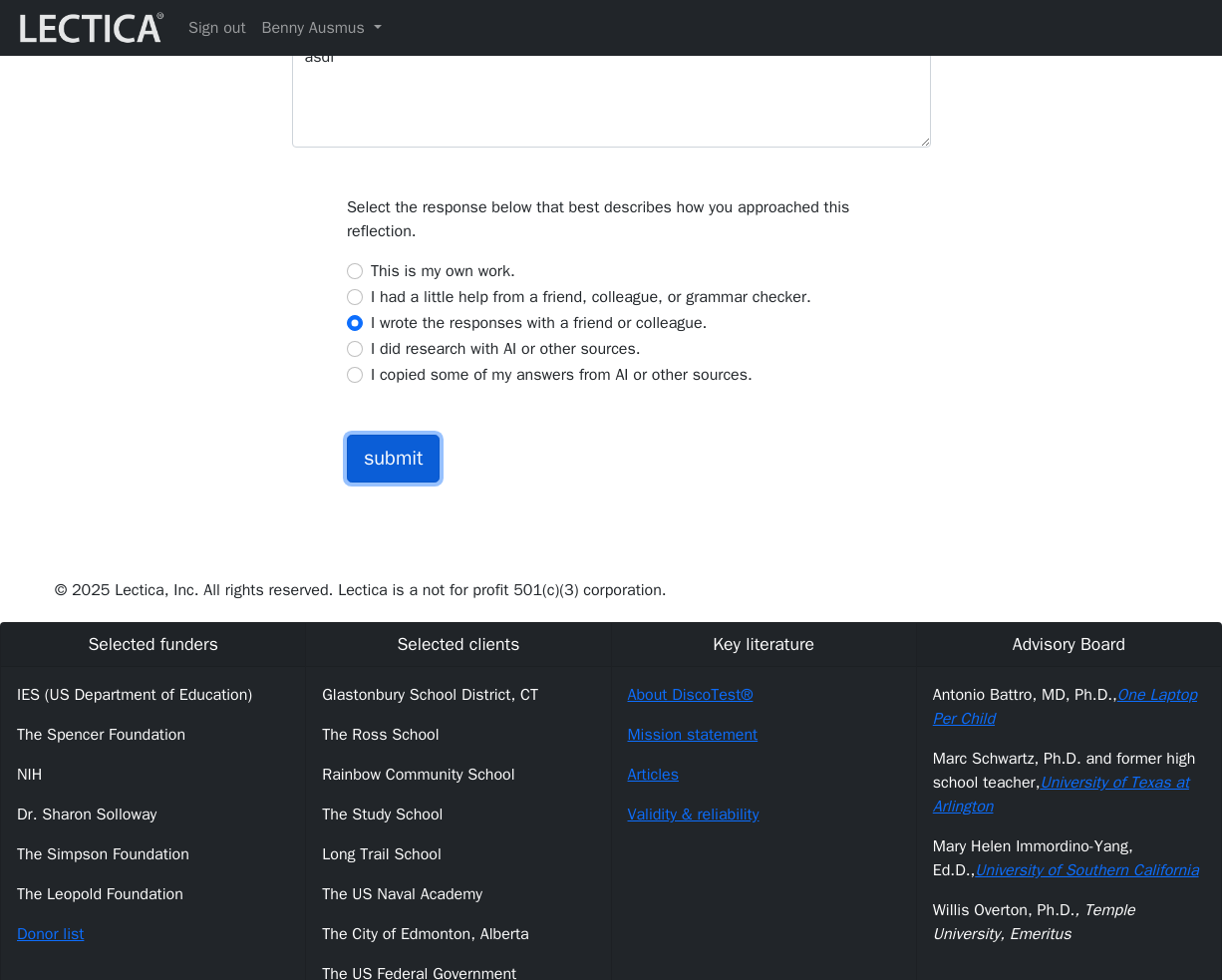 click on "submit" at bounding box center (394, 459) 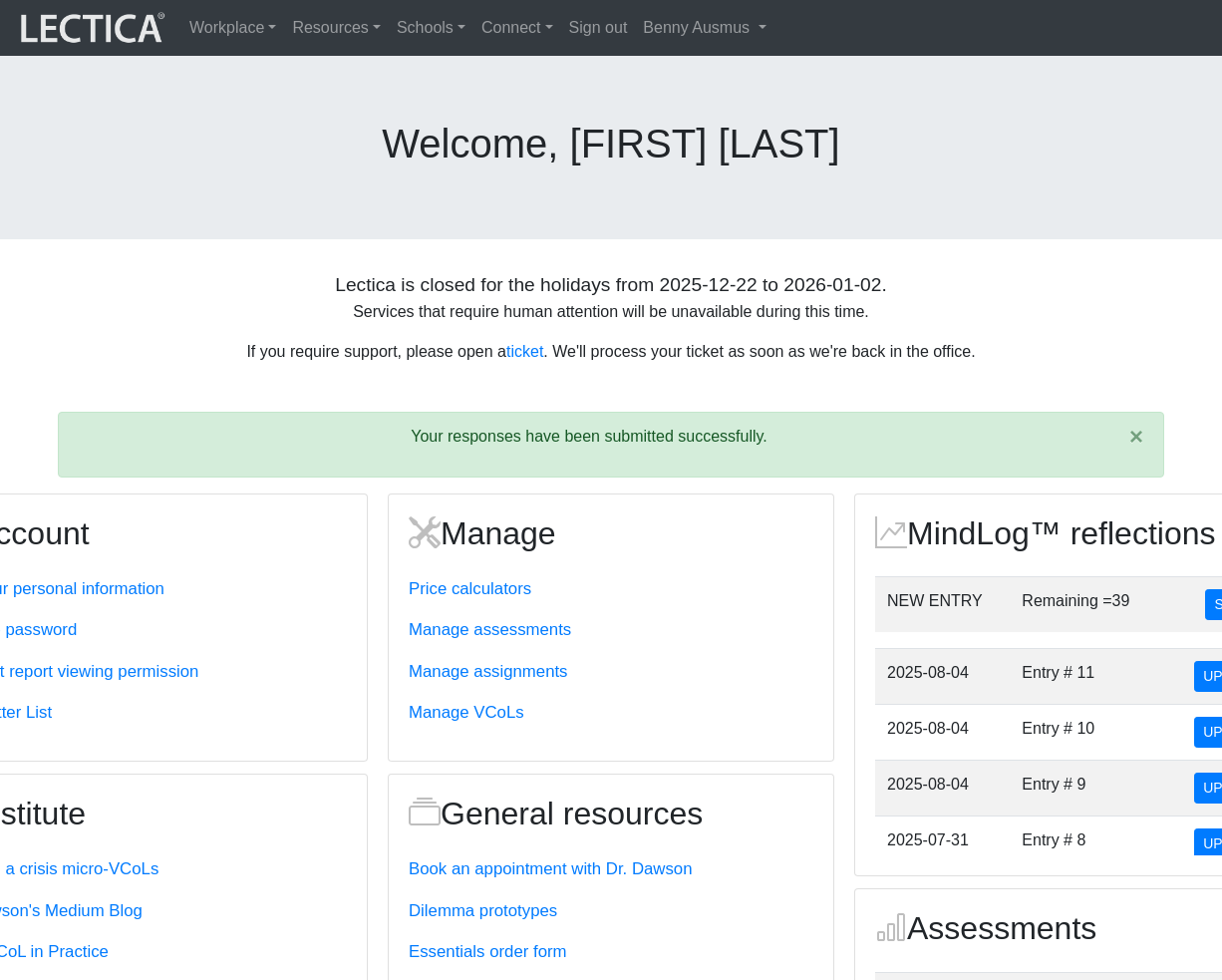scroll, scrollTop: 0, scrollLeft: 0, axis: both 